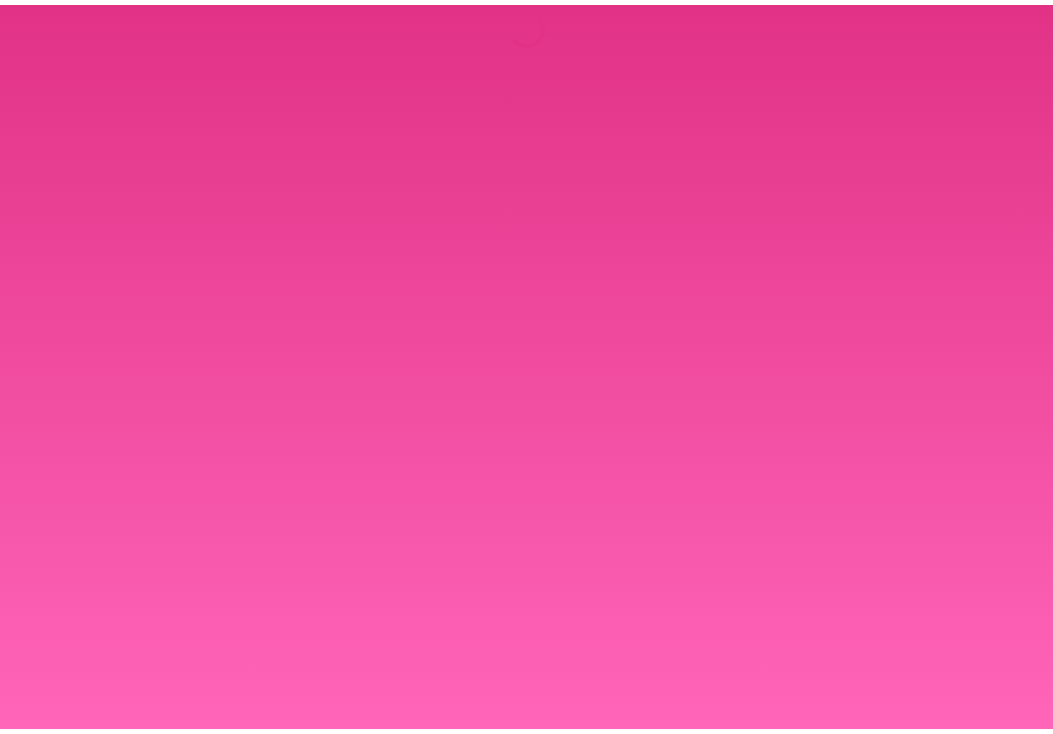 scroll, scrollTop: 0, scrollLeft: 0, axis: both 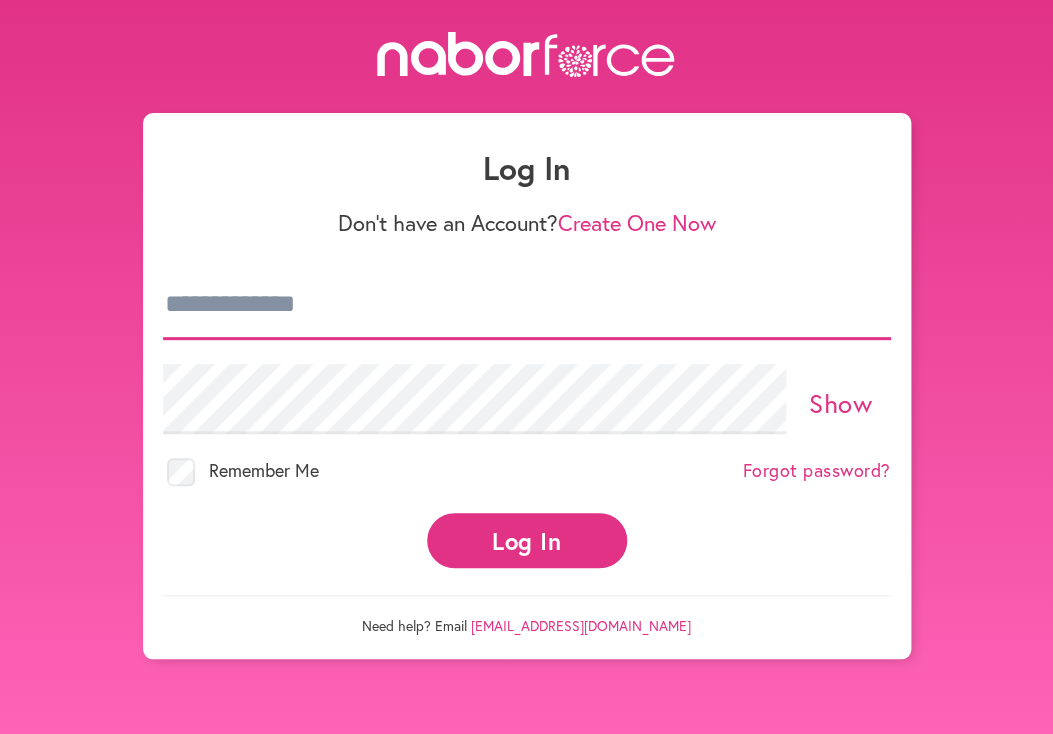 click at bounding box center (527, 305) 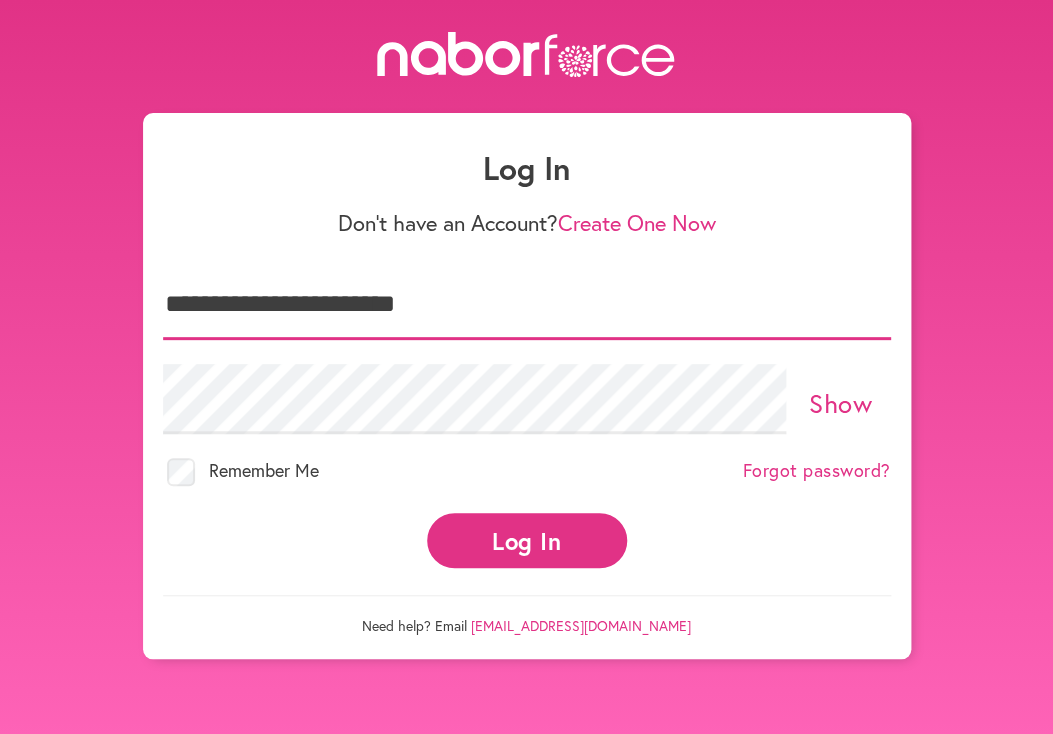 type on "**********" 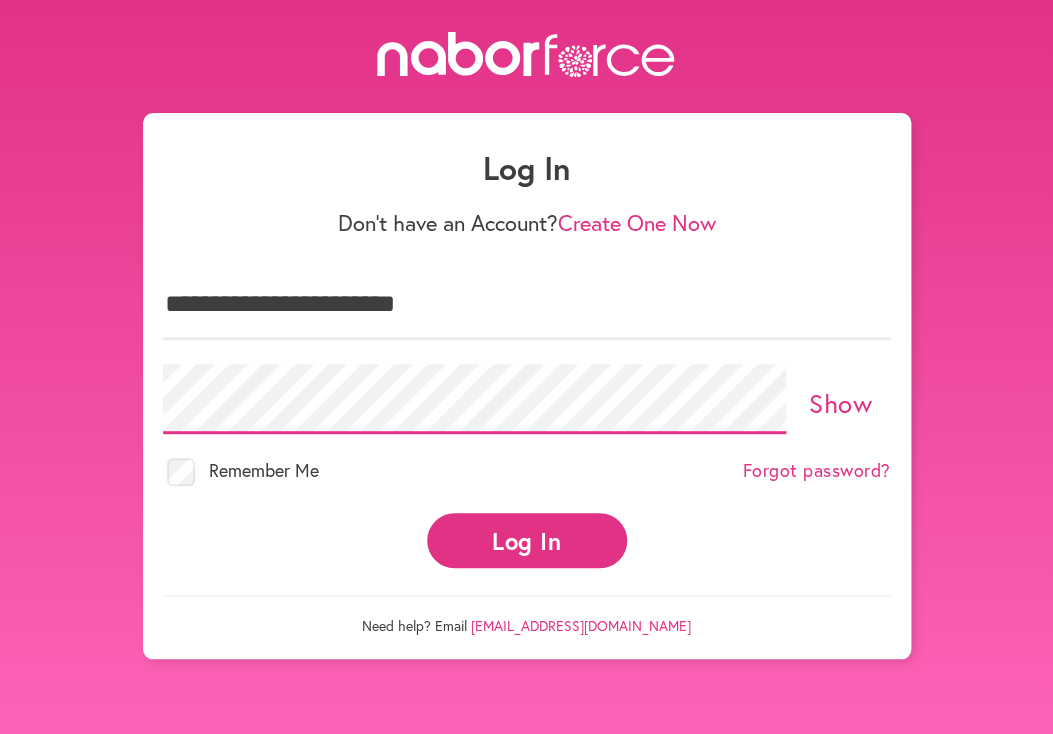 click on "Log In" at bounding box center (527, 540) 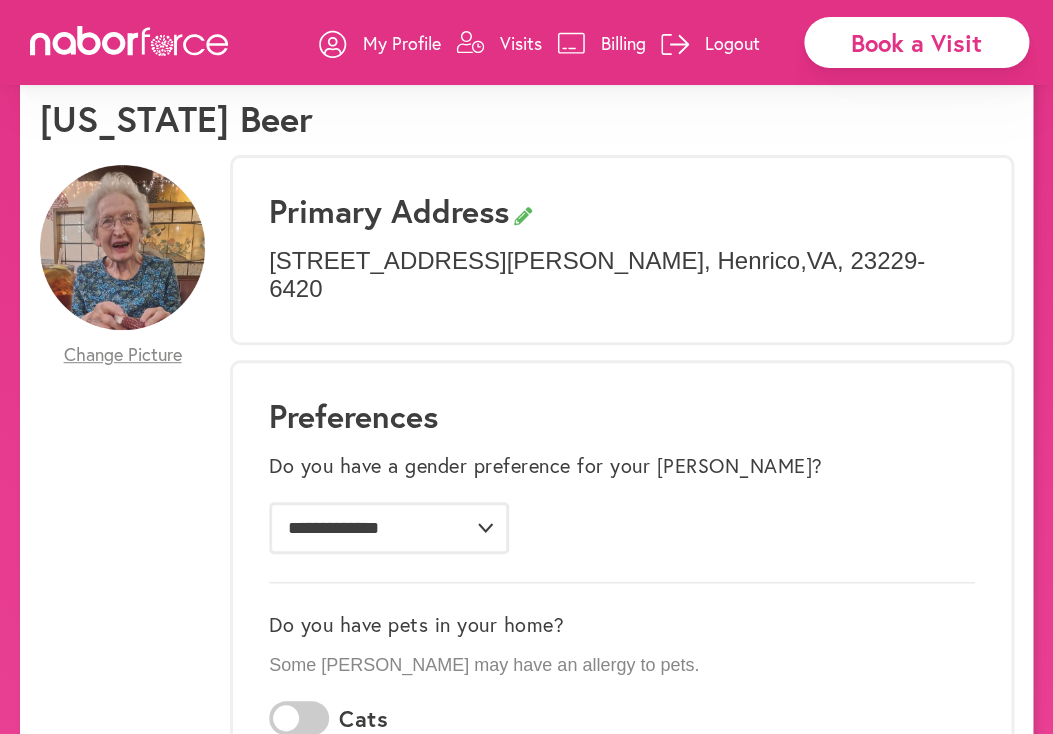 scroll, scrollTop: 0, scrollLeft: 0, axis: both 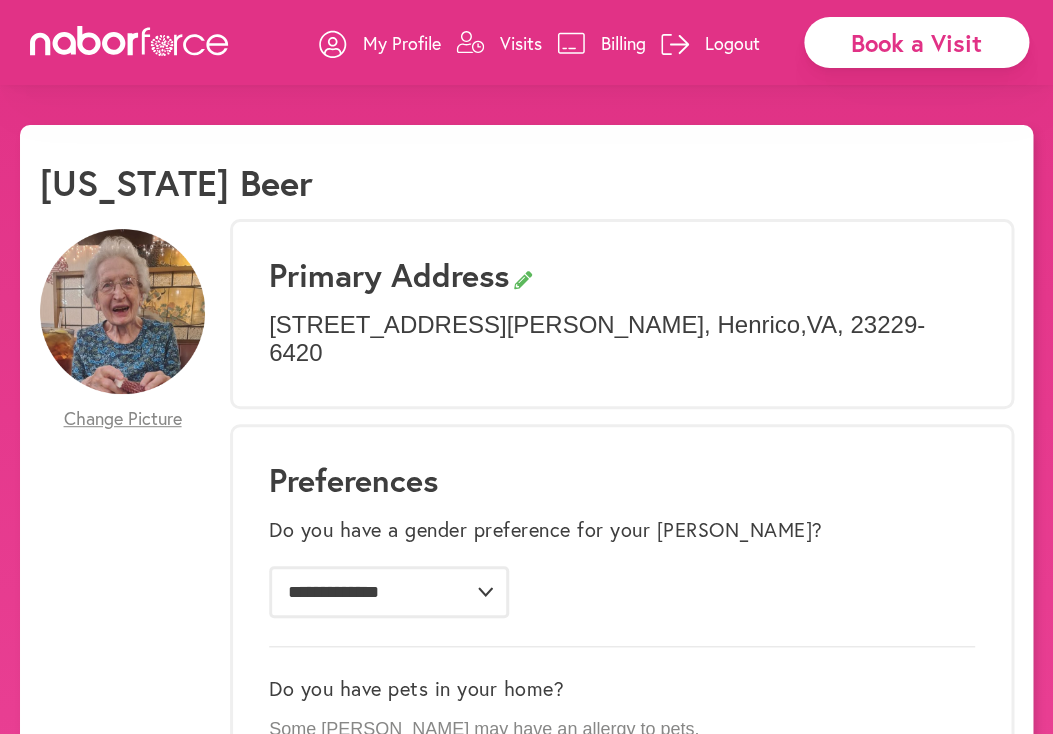 click on "Visits" at bounding box center (521, 43) 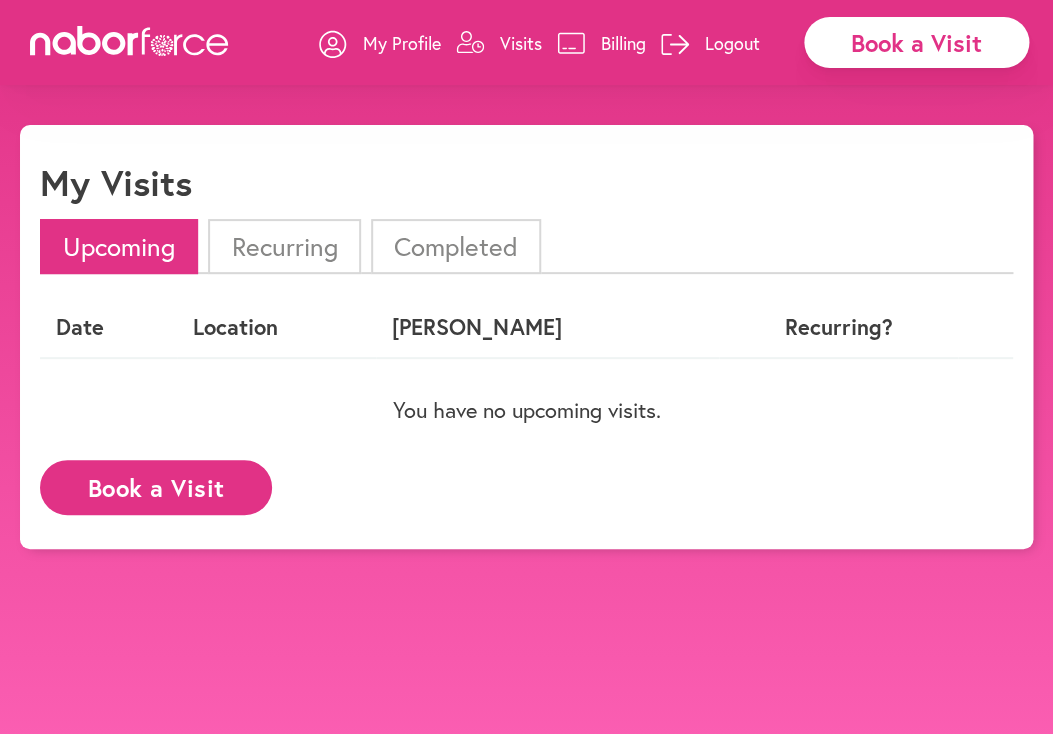 click on "Book a Visit" at bounding box center (156, 487) 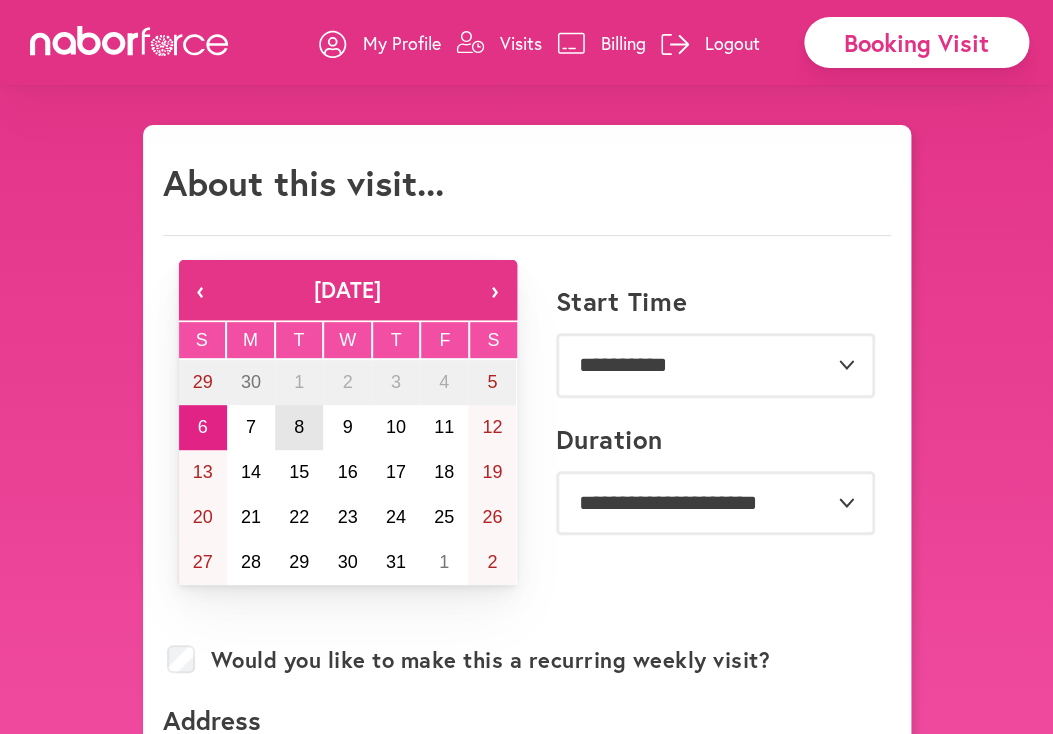 click on "8" at bounding box center (299, 427) 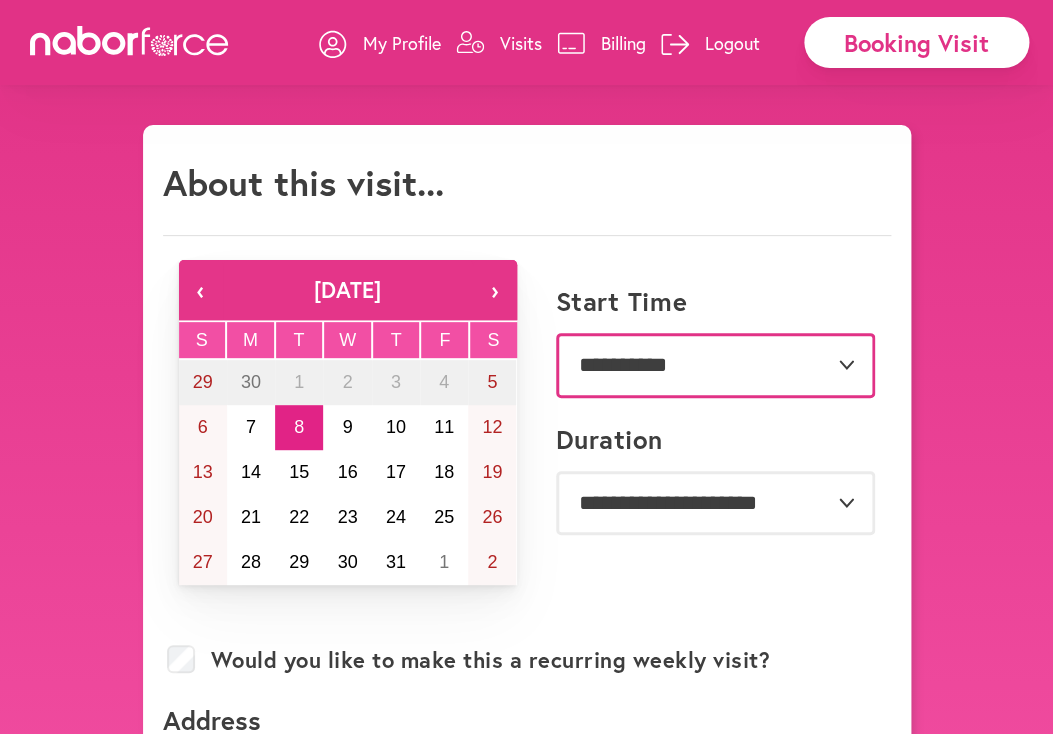 click on "**********" at bounding box center (715, 365) 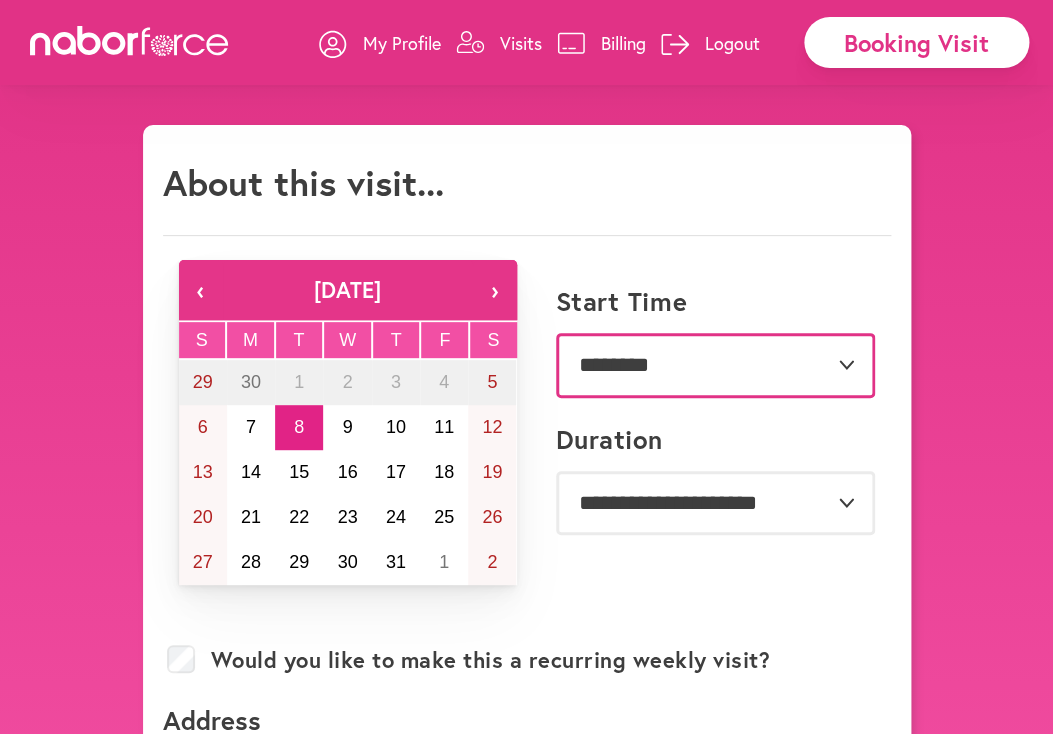 click on "********" at bounding box center [0, 0] 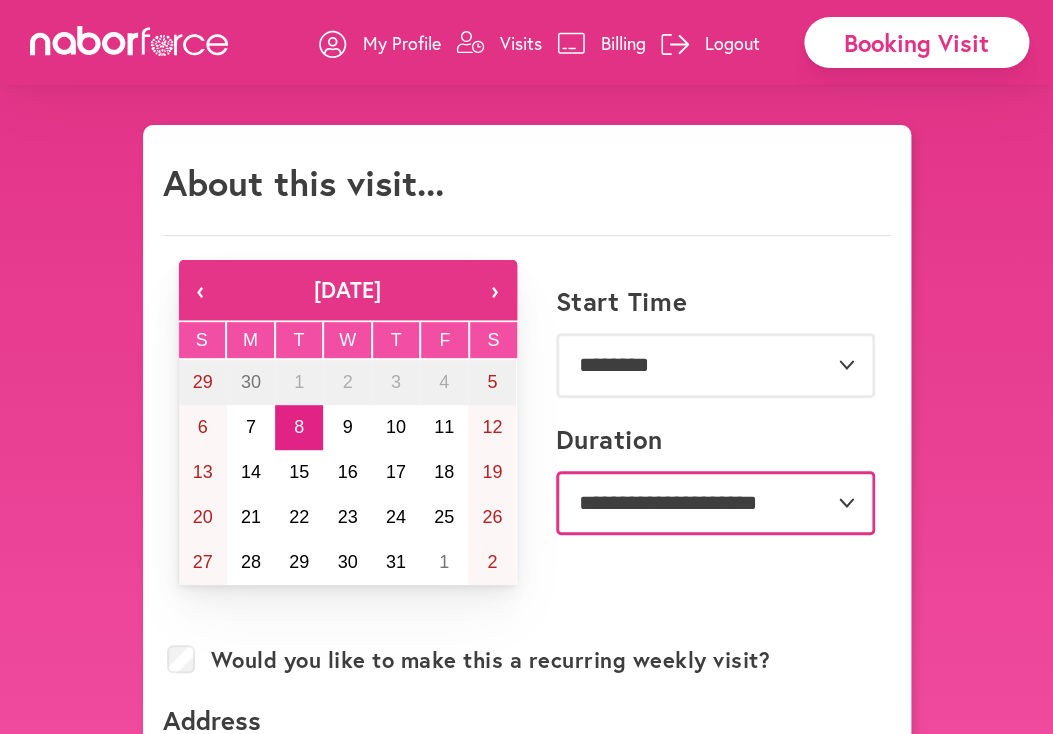 click on "**********" at bounding box center (715, 503) 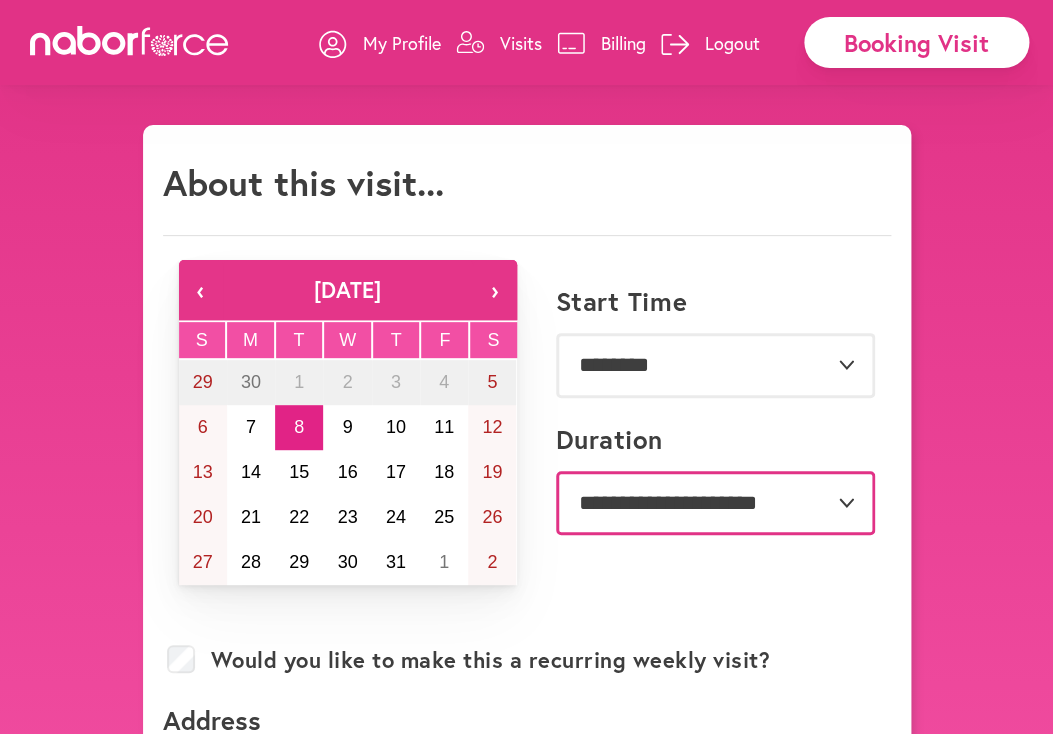 select on "**" 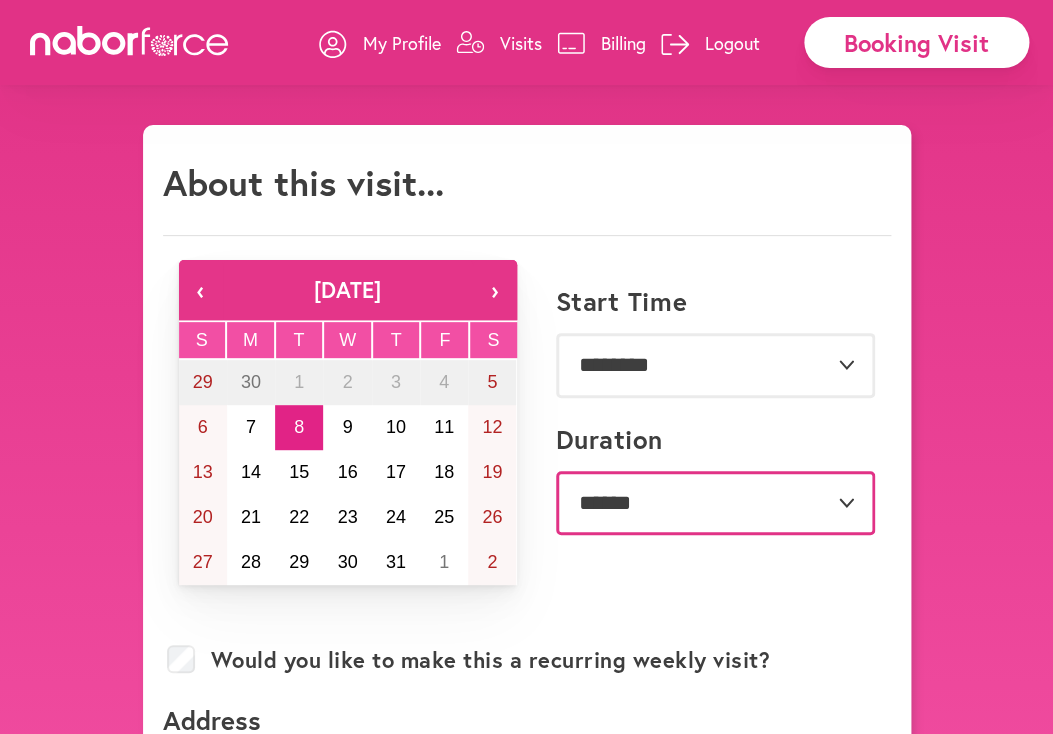 click on "**********" at bounding box center [0, 0] 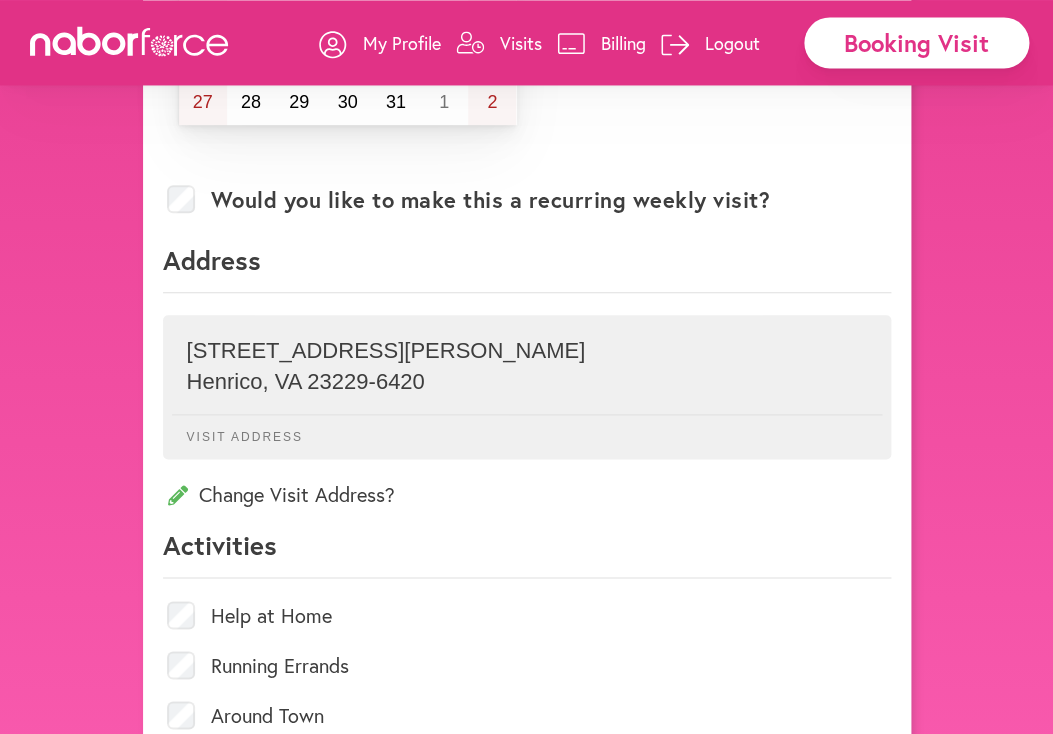 scroll, scrollTop: 525, scrollLeft: 0, axis: vertical 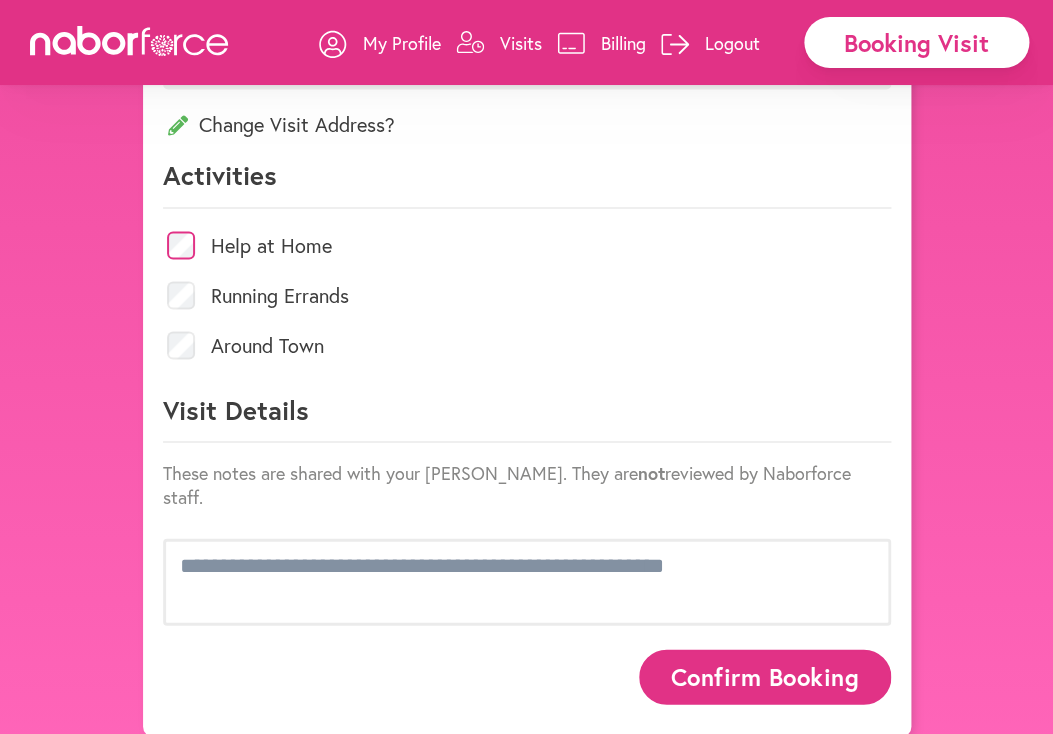 click on "**********" at bounding box center (527, 15) 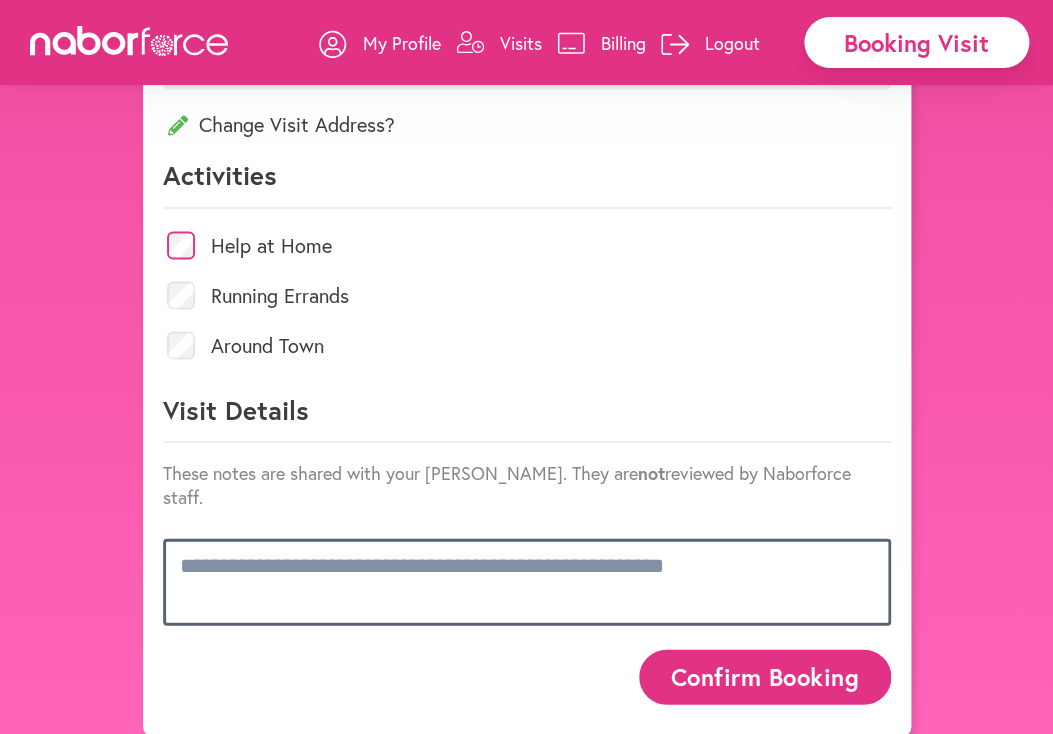 click at bounding box center [527, 581] 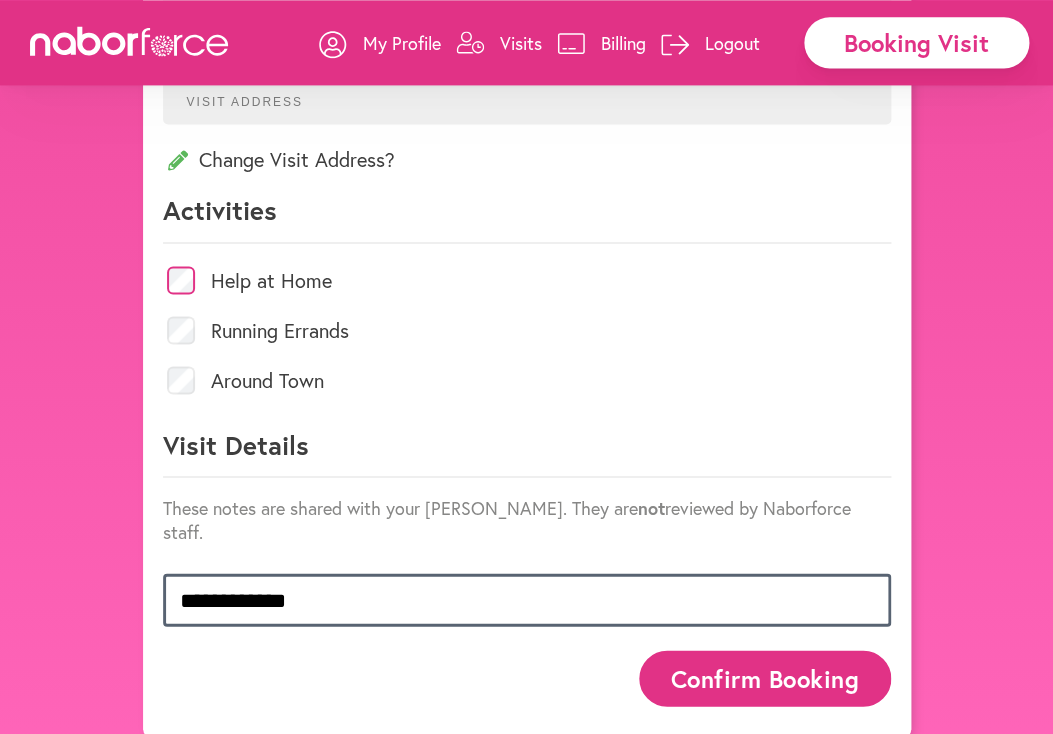 scroll, scrollTop: 797, scrollLeft: 0, axis: vertical 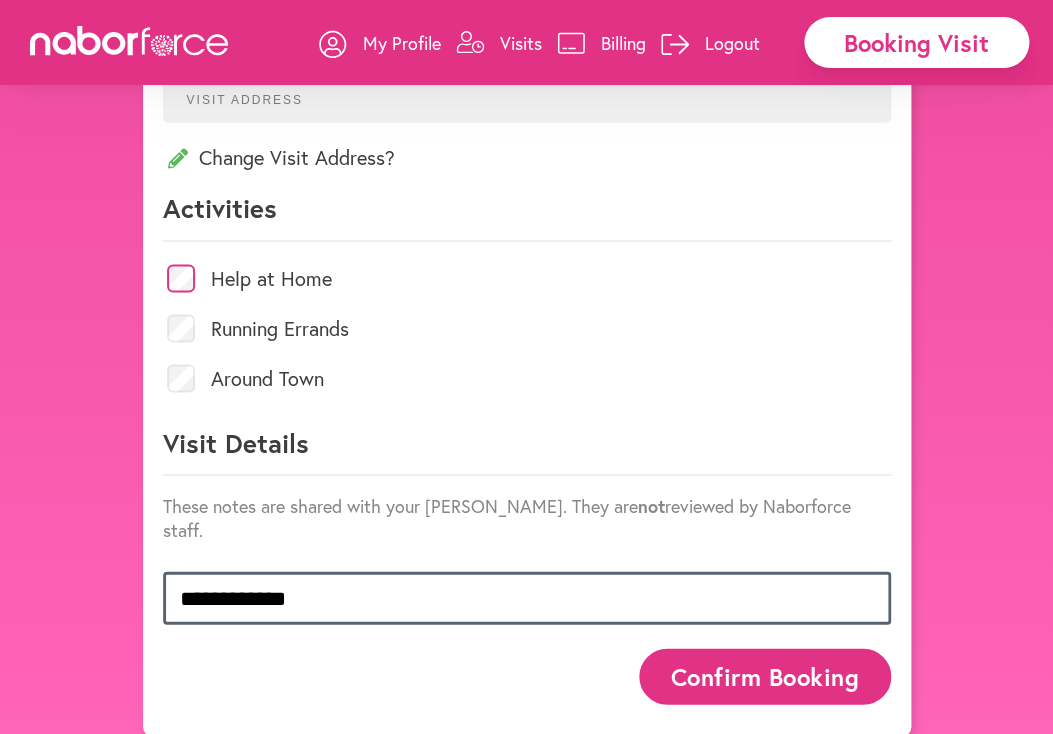 click on "**********" at bounding box center (527, 597) 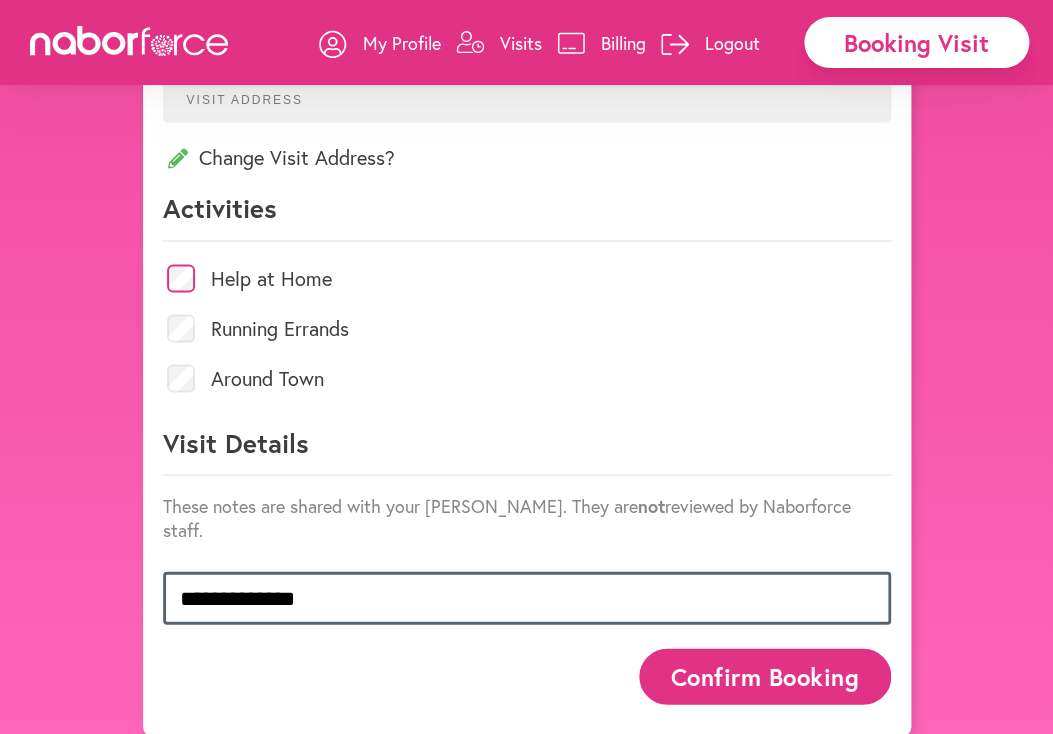 scroll, scrollTop: 764, scrollLeft: 0, axis: vertical 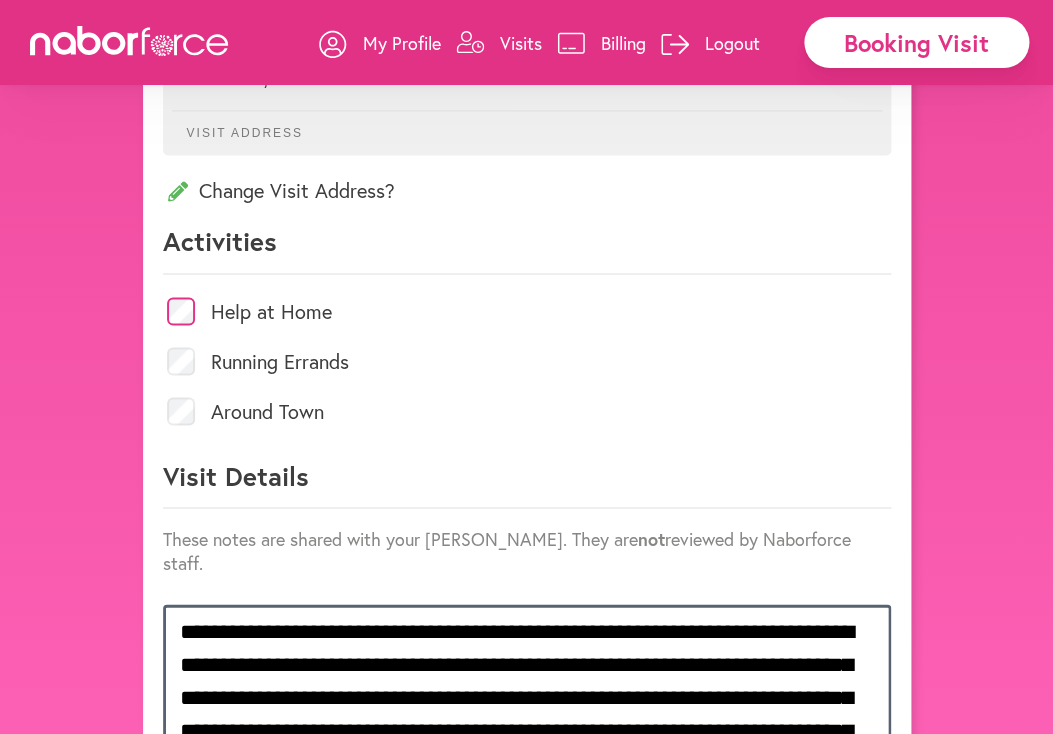 drag, startPoint x: 561, startPoint y: 713, endPoint x: 182, endPoint y: 598, distance: 396.06314 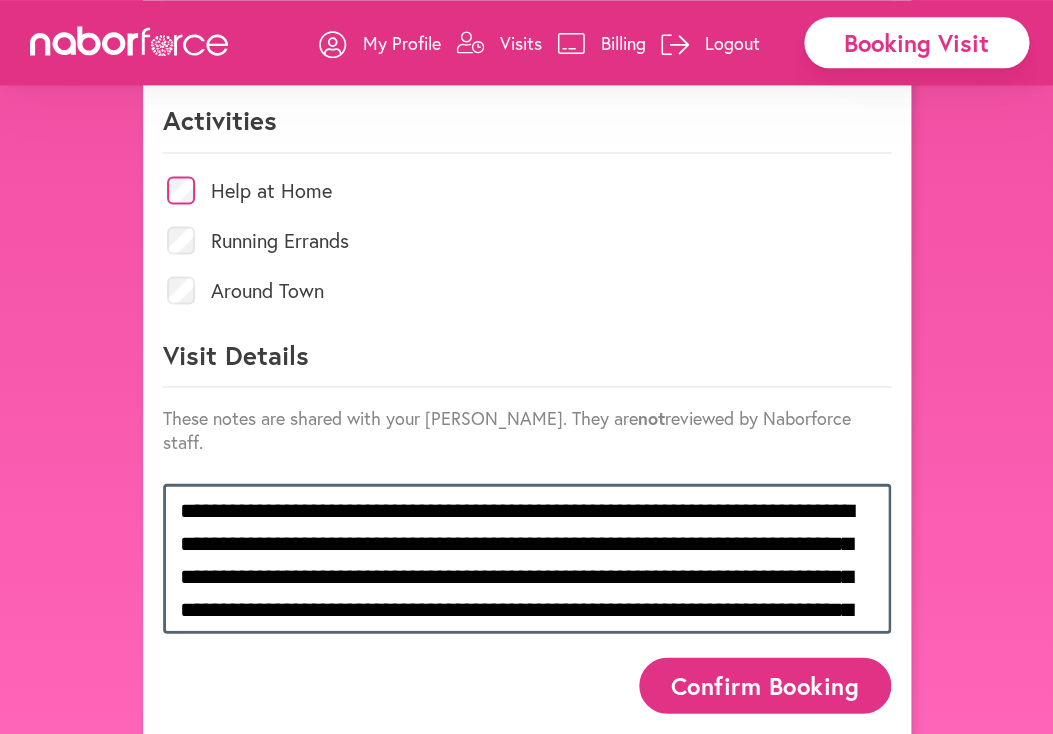 scroll, scrollTop: 895, scrollLeft: 0, axis: vertical 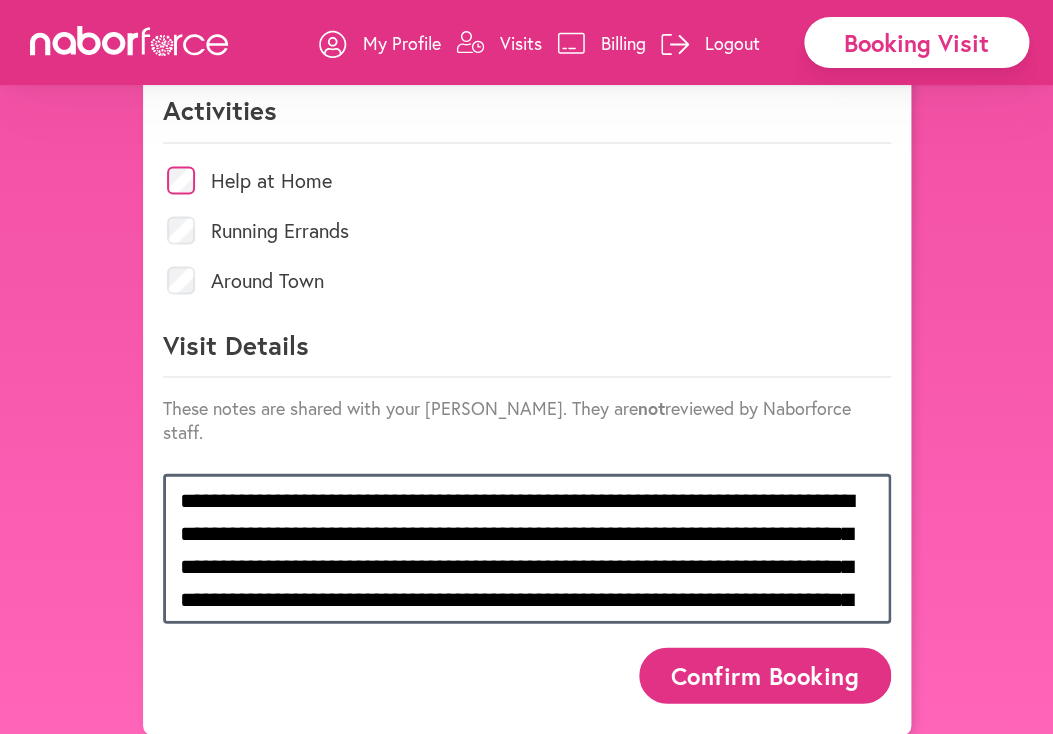 type on "**********" 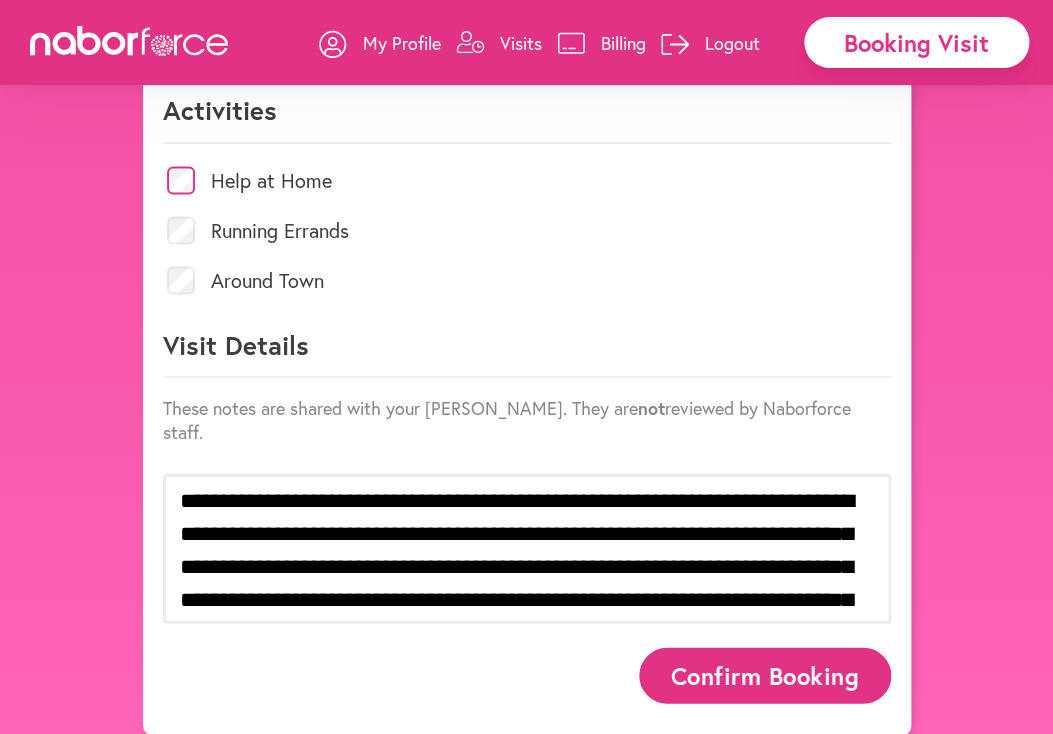 click on "Confirm Booking" at bounding box center [765, 674] 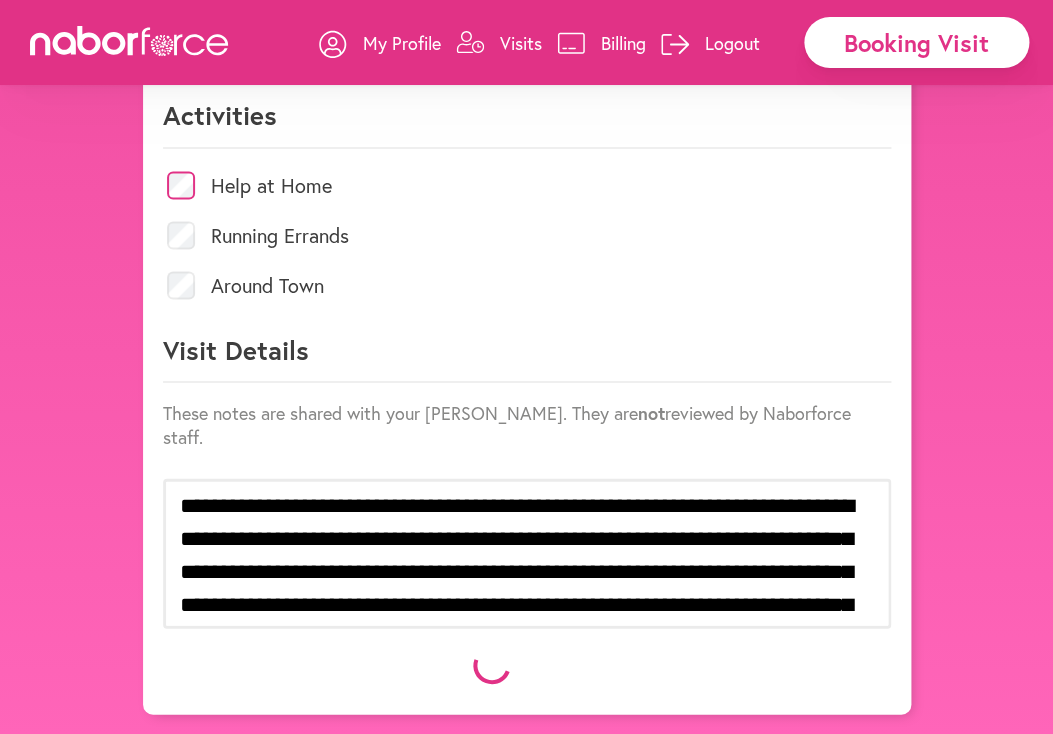scroll, scrollTop: 870, scrollLeft: 0, axis: vertical 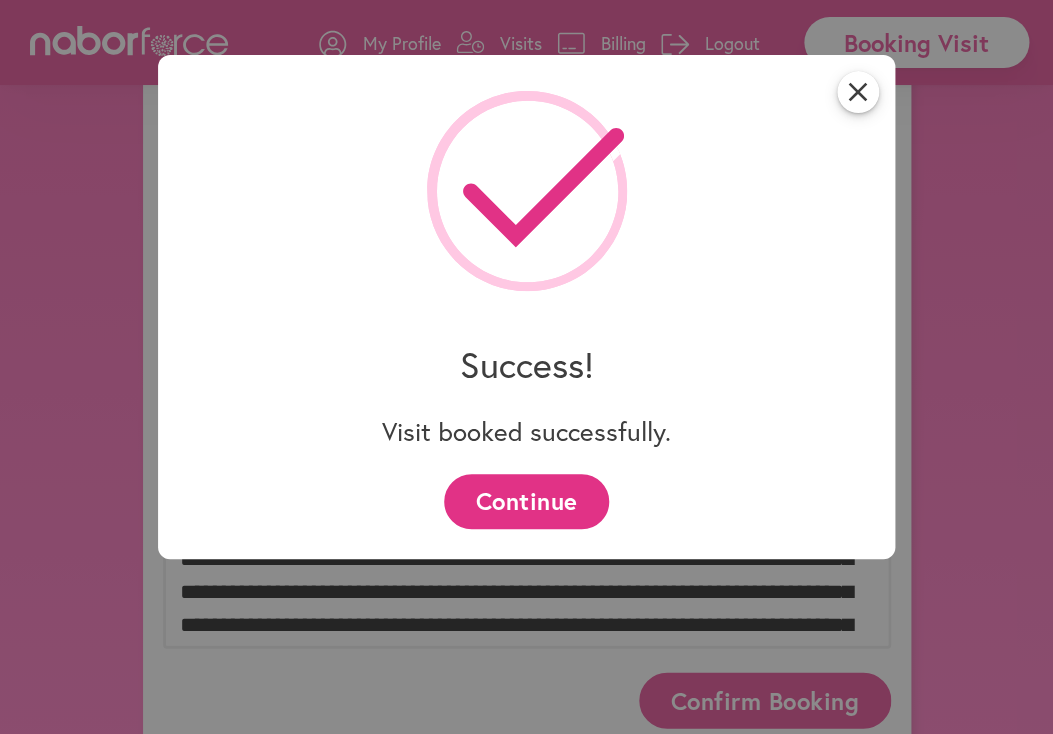 click on "Continue" at bounding box center (526, 501) 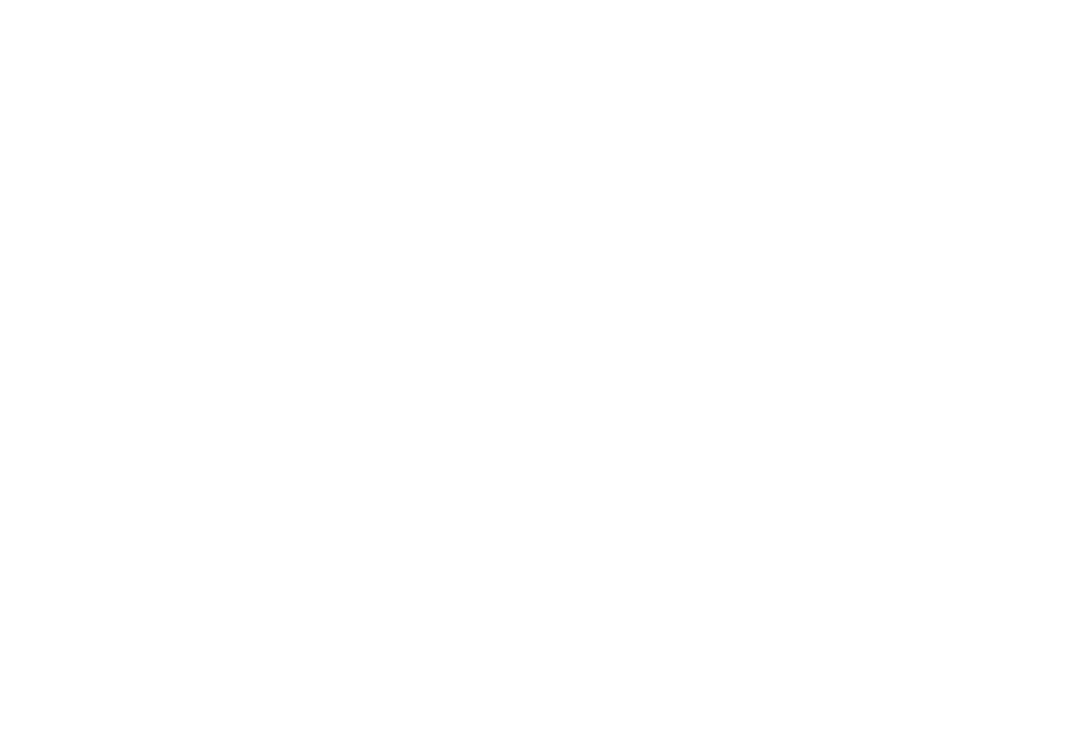 scroll, scrollTop: 0, scrollLeft: 0, axis: both 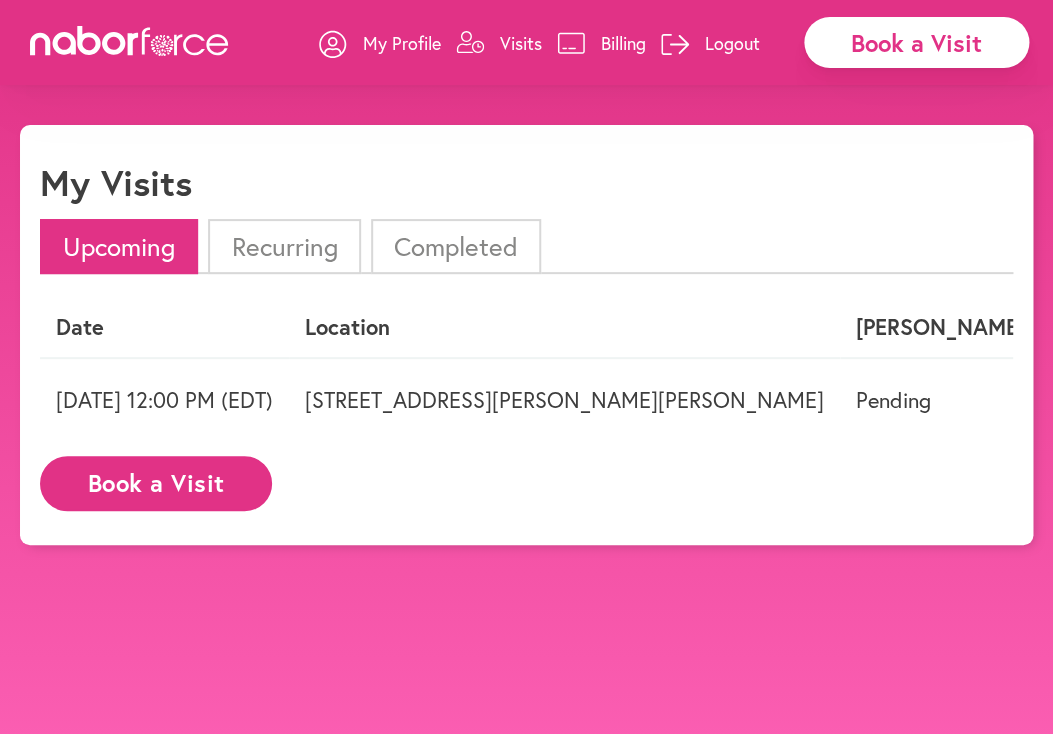 click on "Book a Visit" at bounding box center (156, 483) 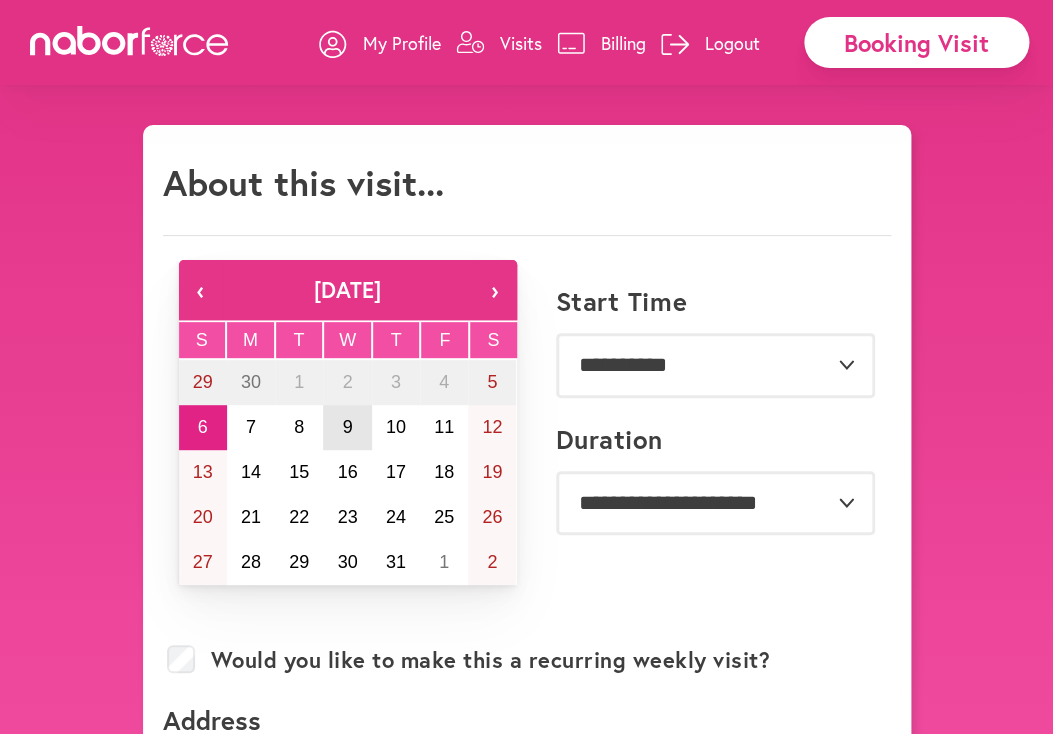 click on "9" at bounding box center (347, 427) 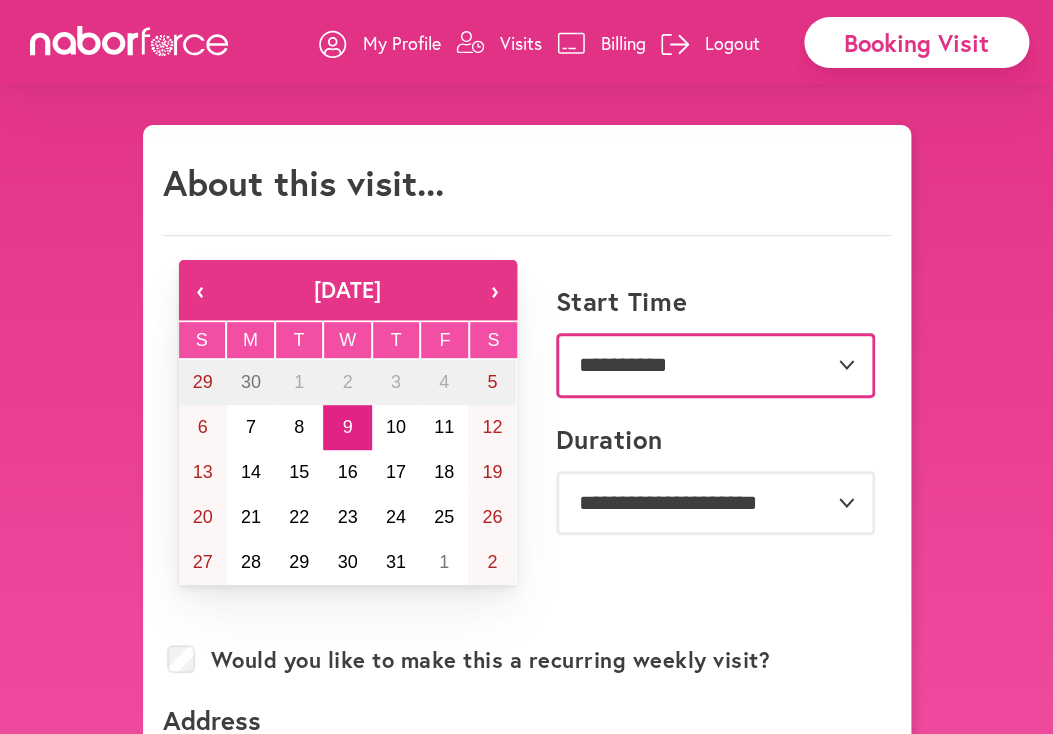 click on "**********" at bounding box center [715, 365] 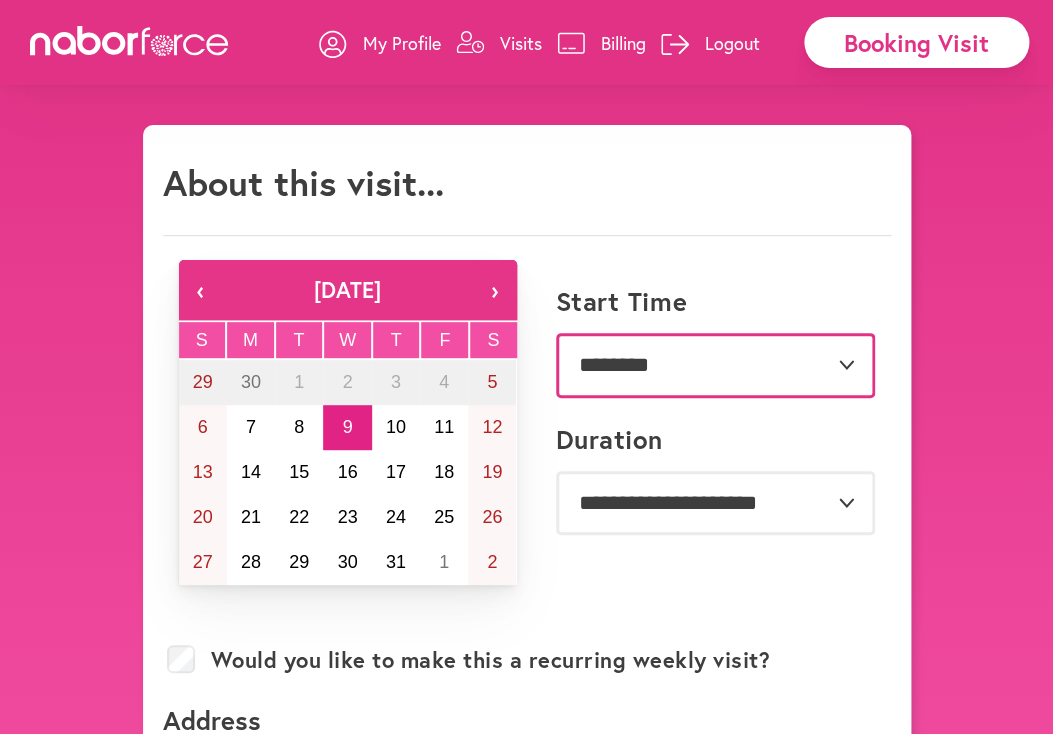 click on "********" at bounding box center [0, 0] 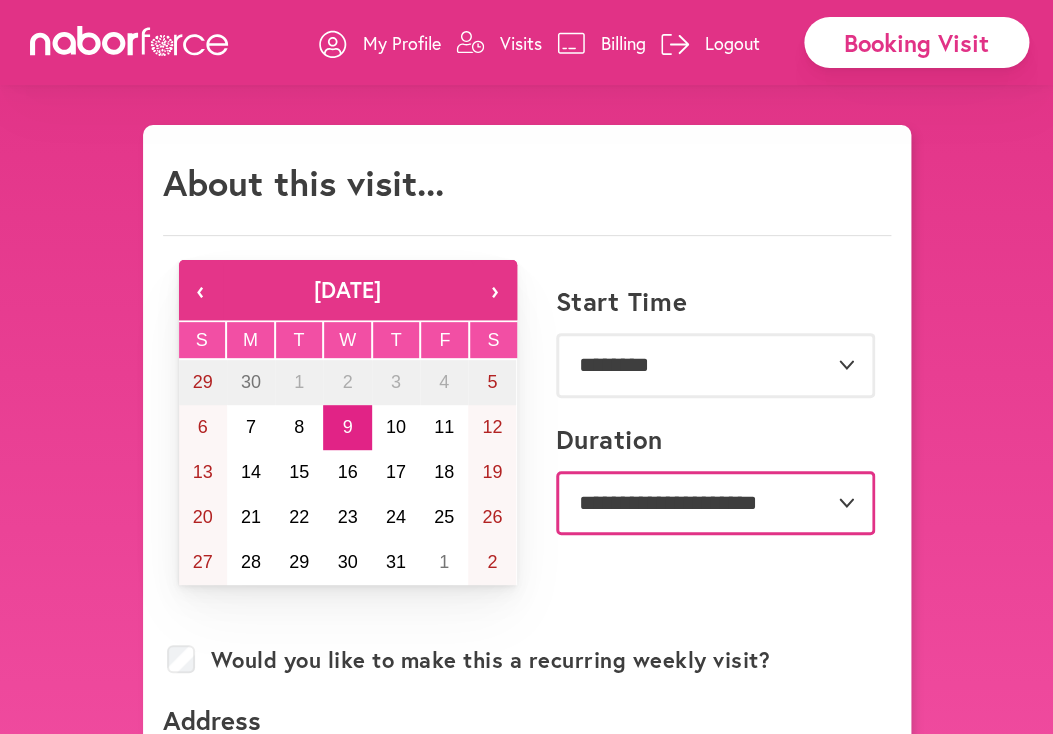 click on "**********" at bounding box center [715, 503] 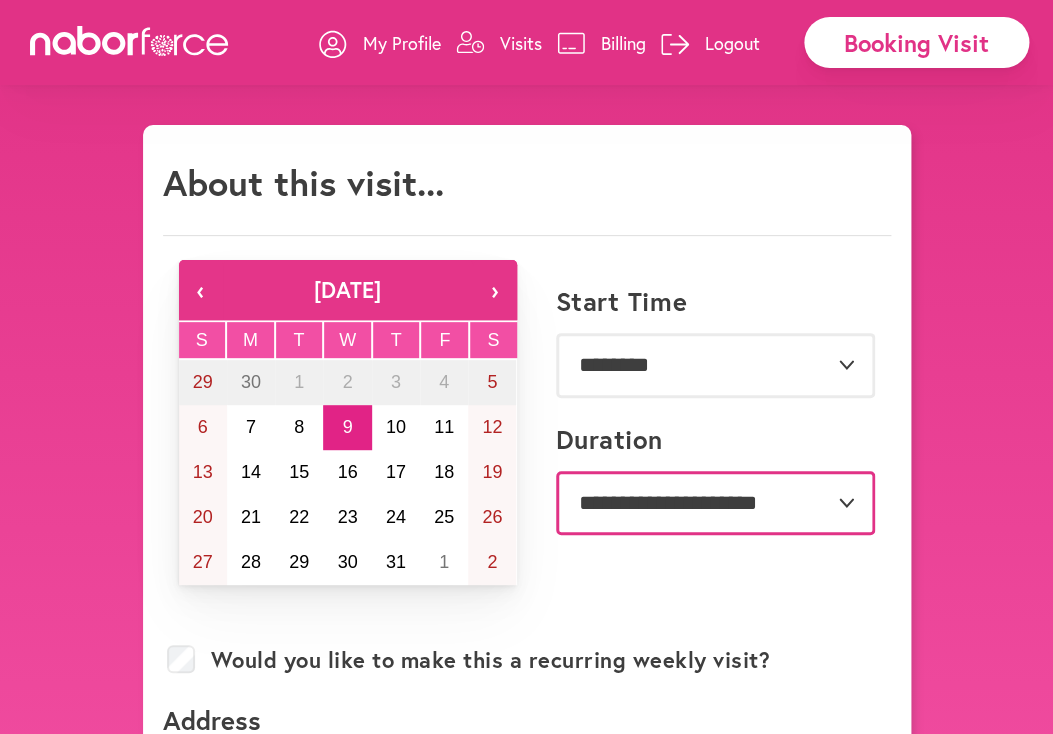 select on "**" 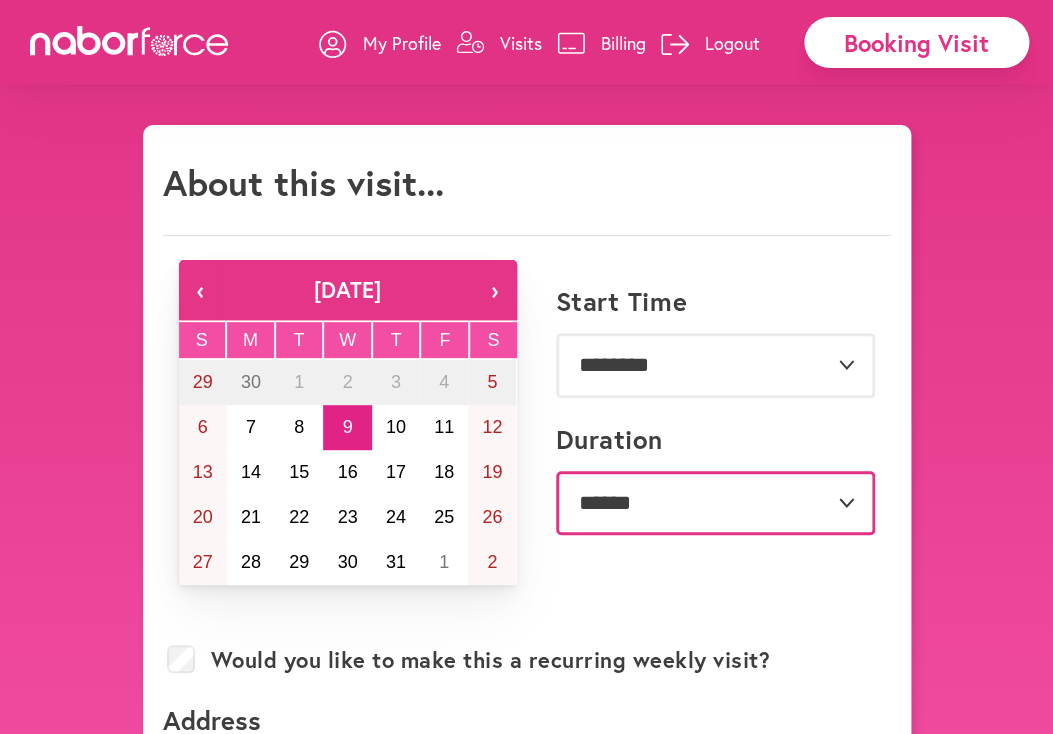 click on "**********" at bounding box center [0, 0] 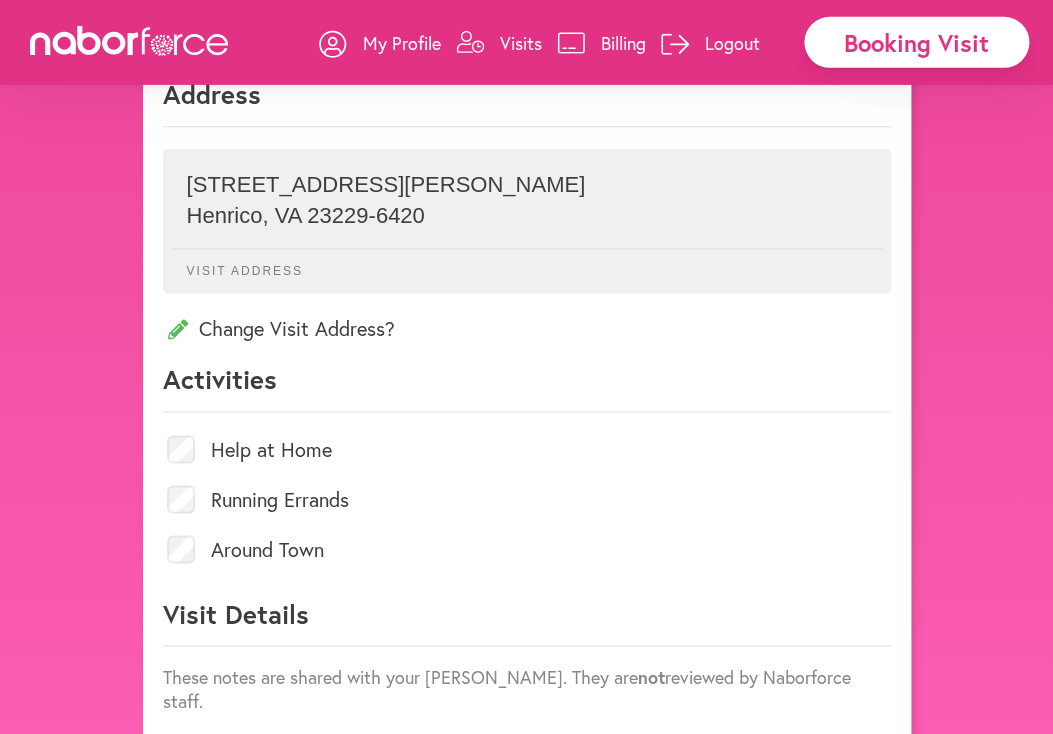 scroll, scrollTop: 630, scrollLeft: 0, axis: vertical 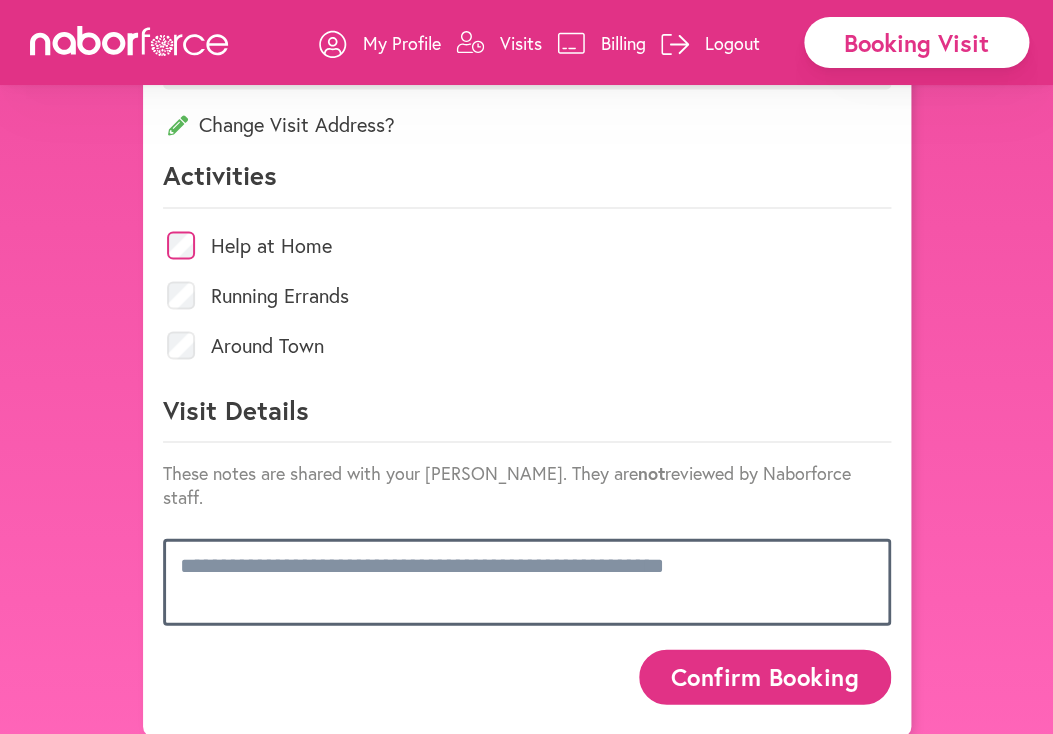click at bounding box center (527, 581) 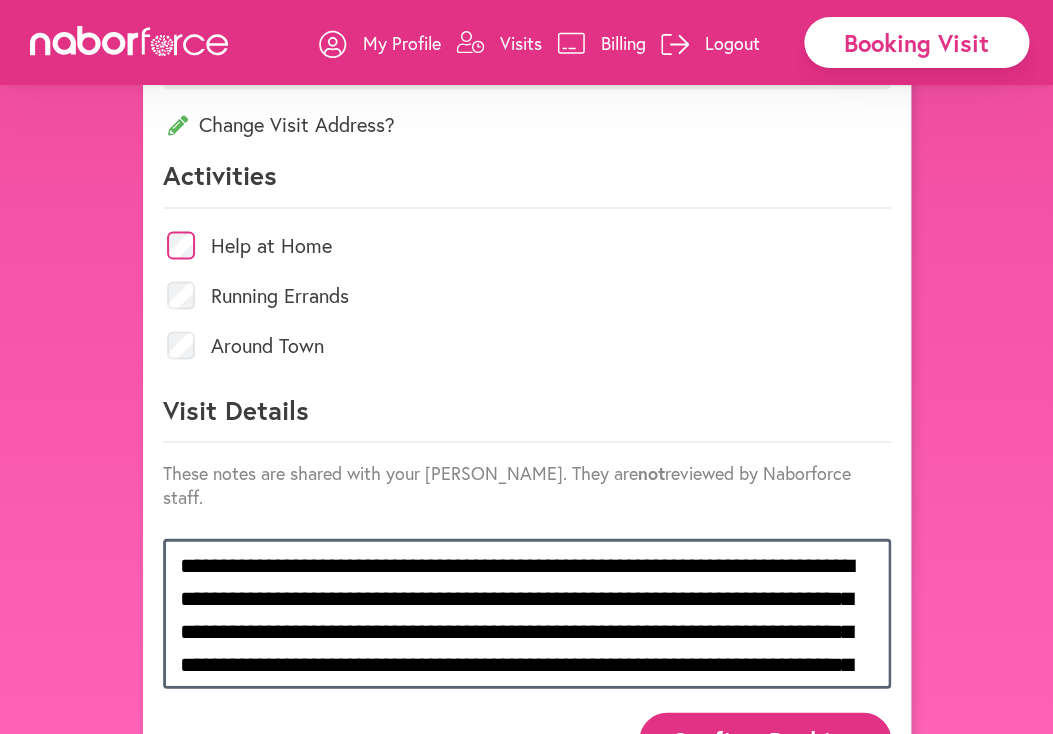 scroll, scrollTop: 764, scrollLeft: 0, axis: vertical 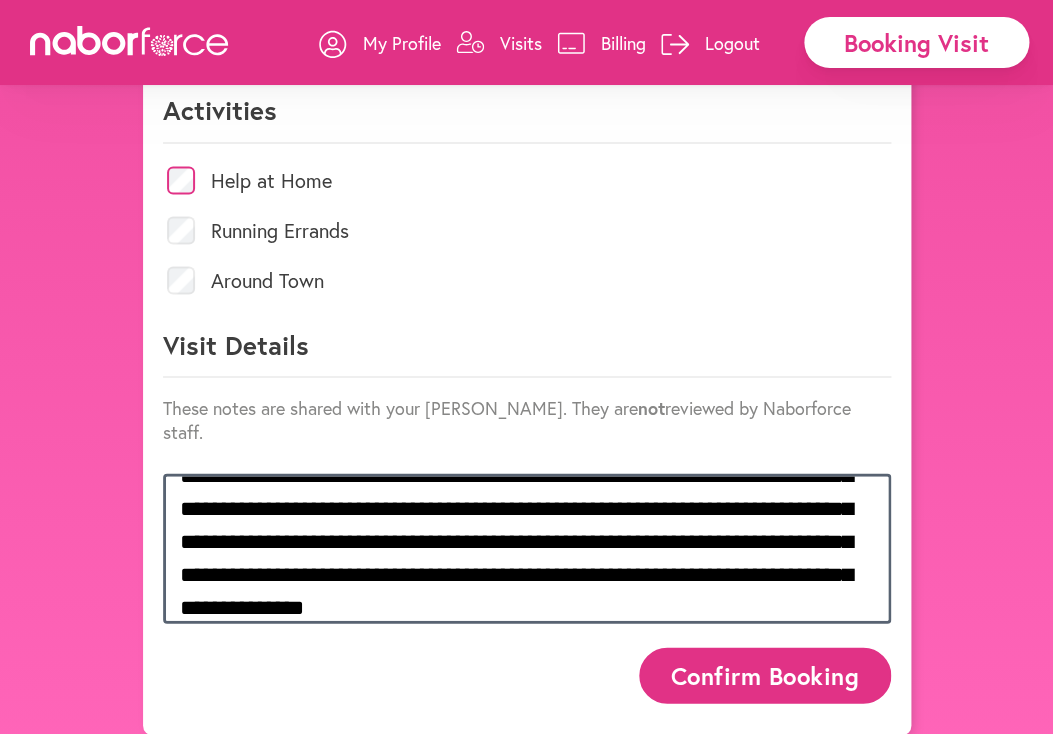 type on "**********" 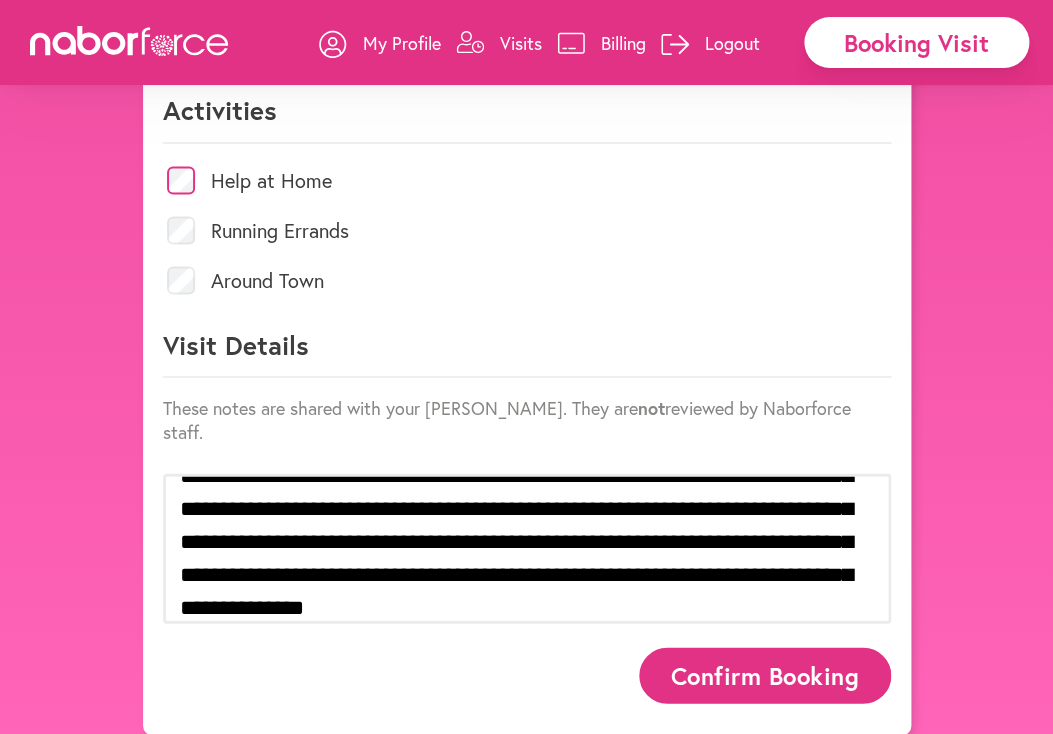 click on "Confirm Booking" at bounding box center (765, 674) 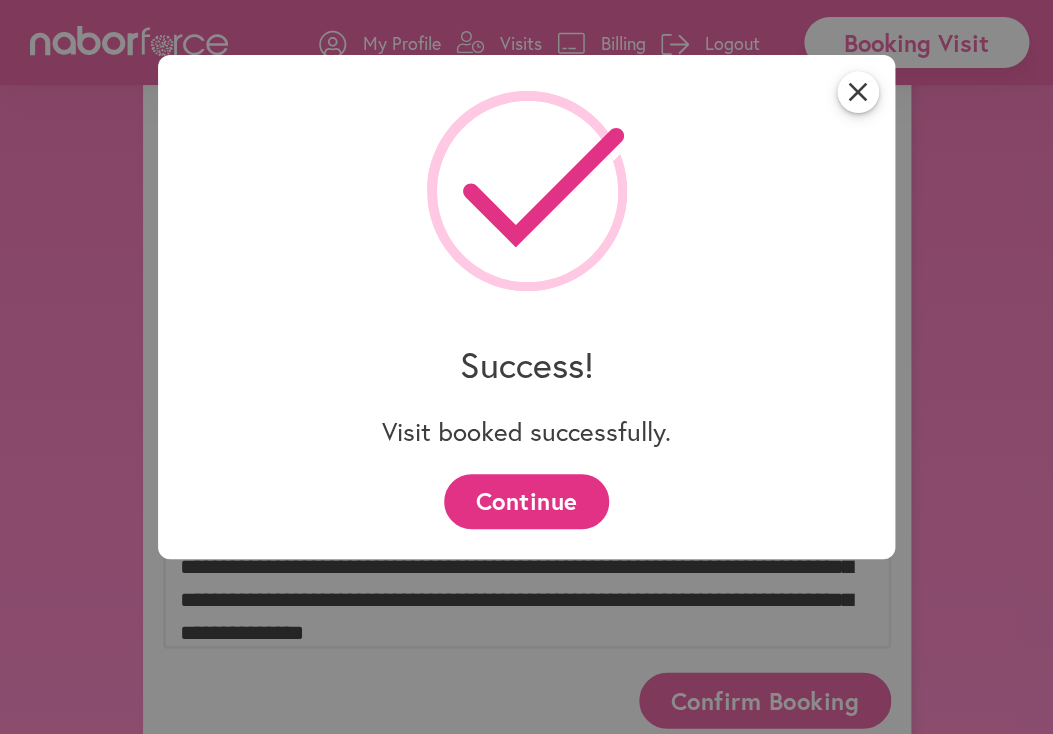 click on "Continue" at bounding box center [526, 501] 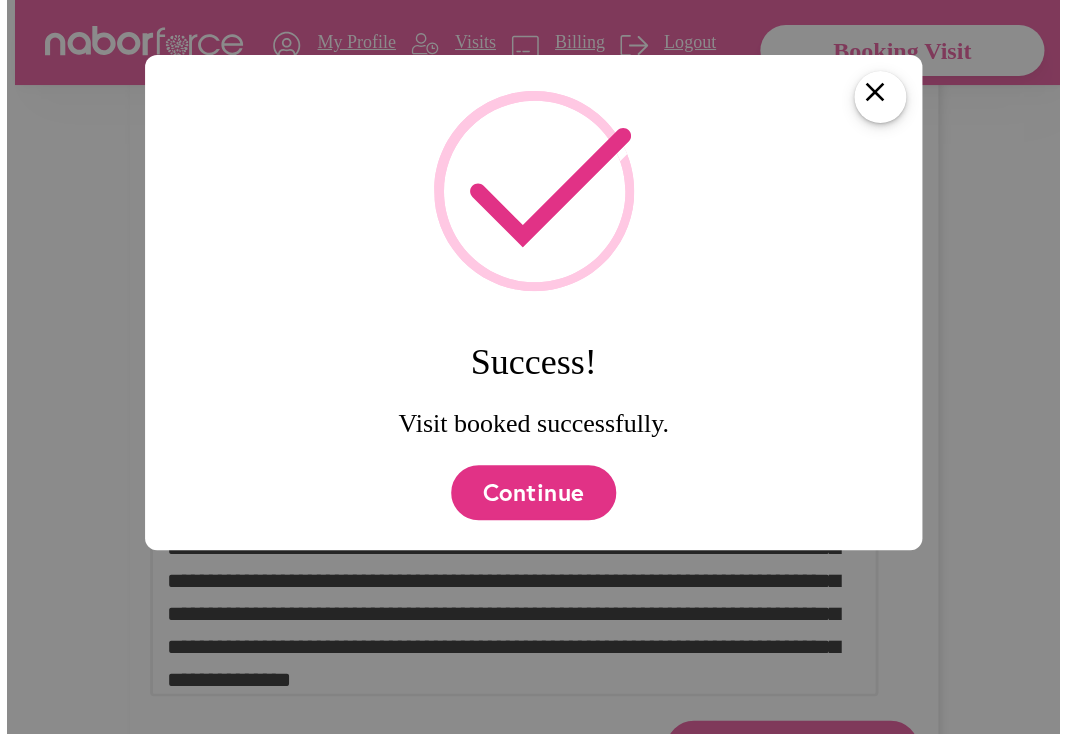scroll, scrollTop: 0, scrollLeft: 0, axis: both 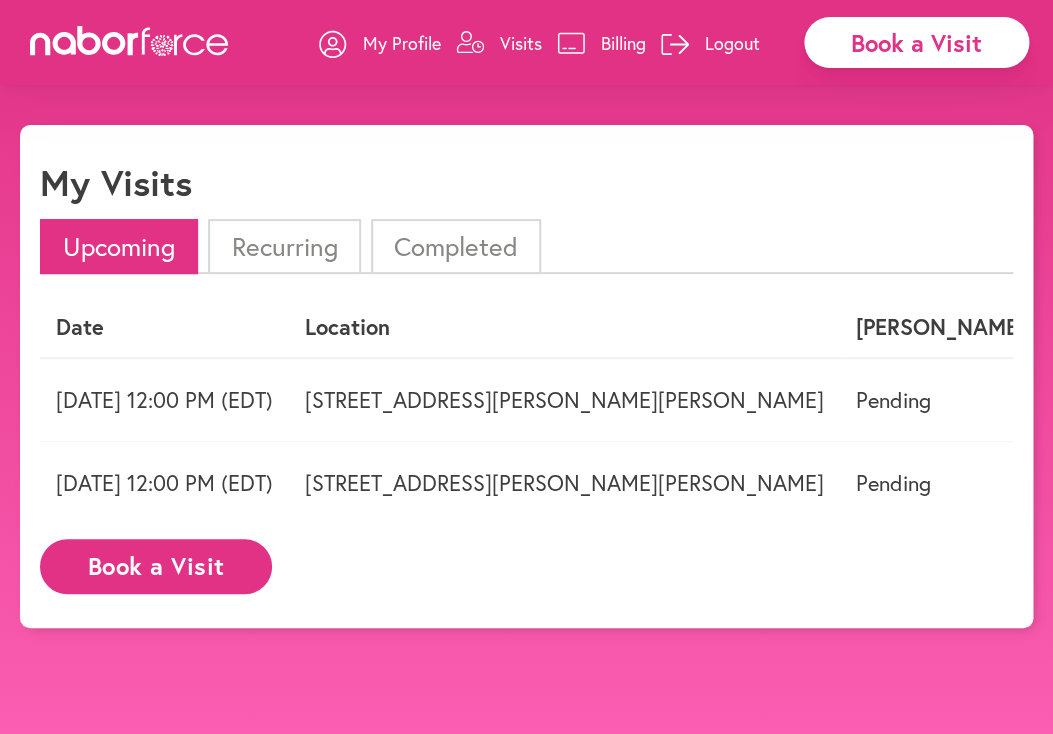 click on "Book a Visit" at bounding box center [156, 566] 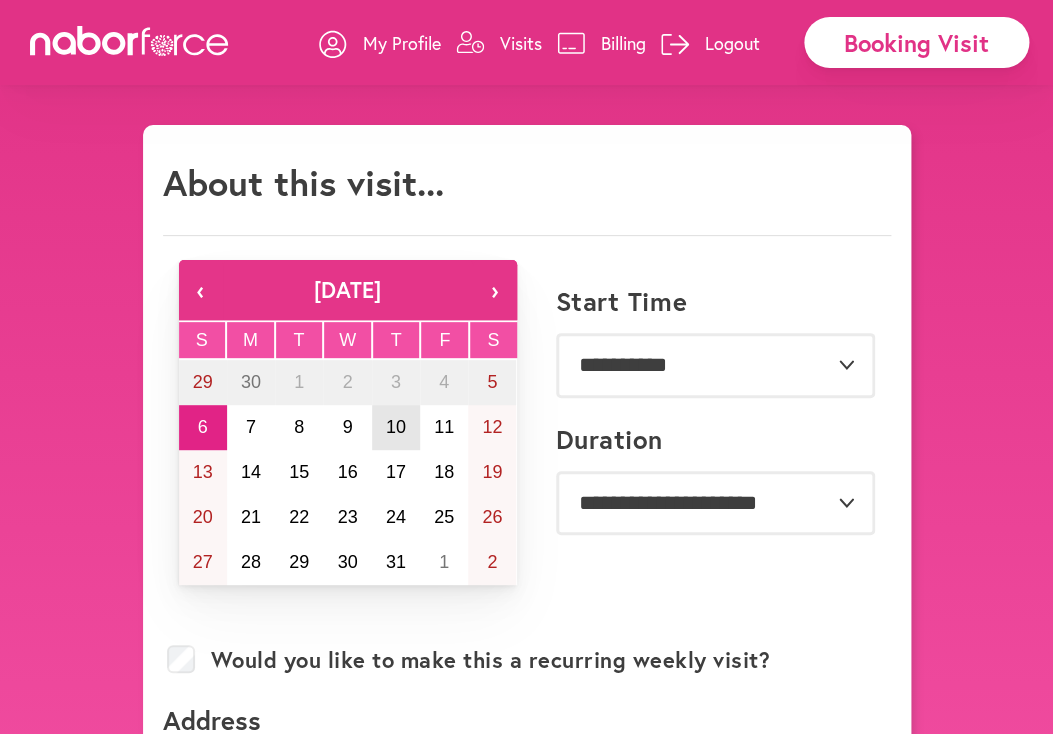 click on "10" at bounding box center [396, 427] 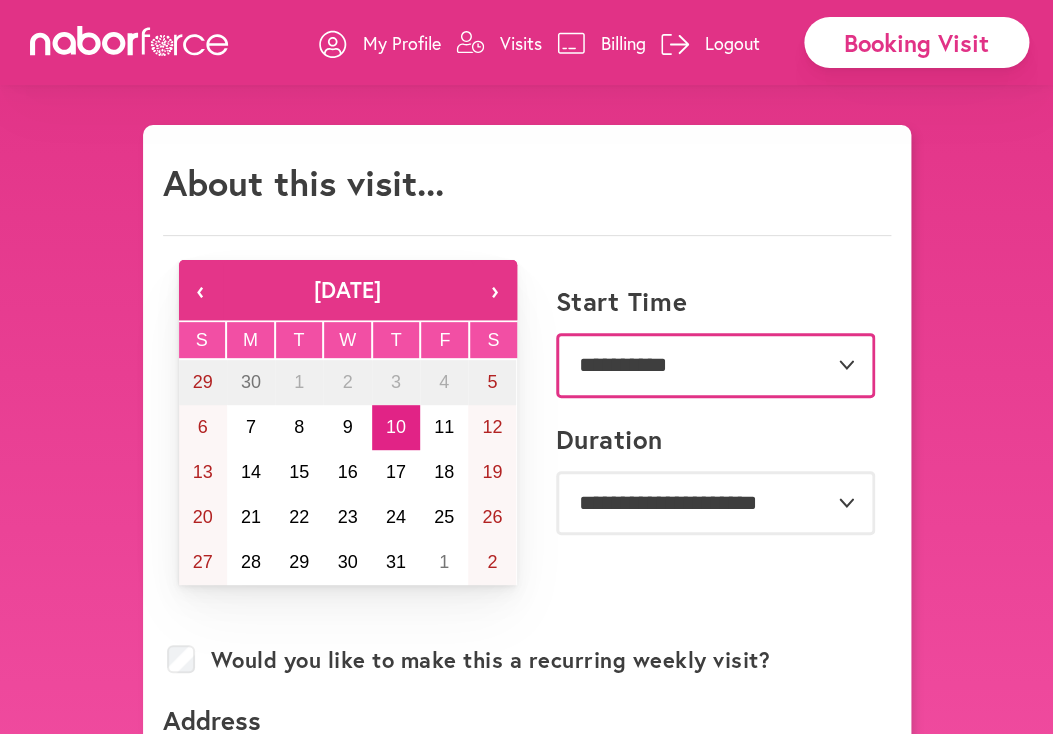 click on "**********" at bounding box center [715, 365] 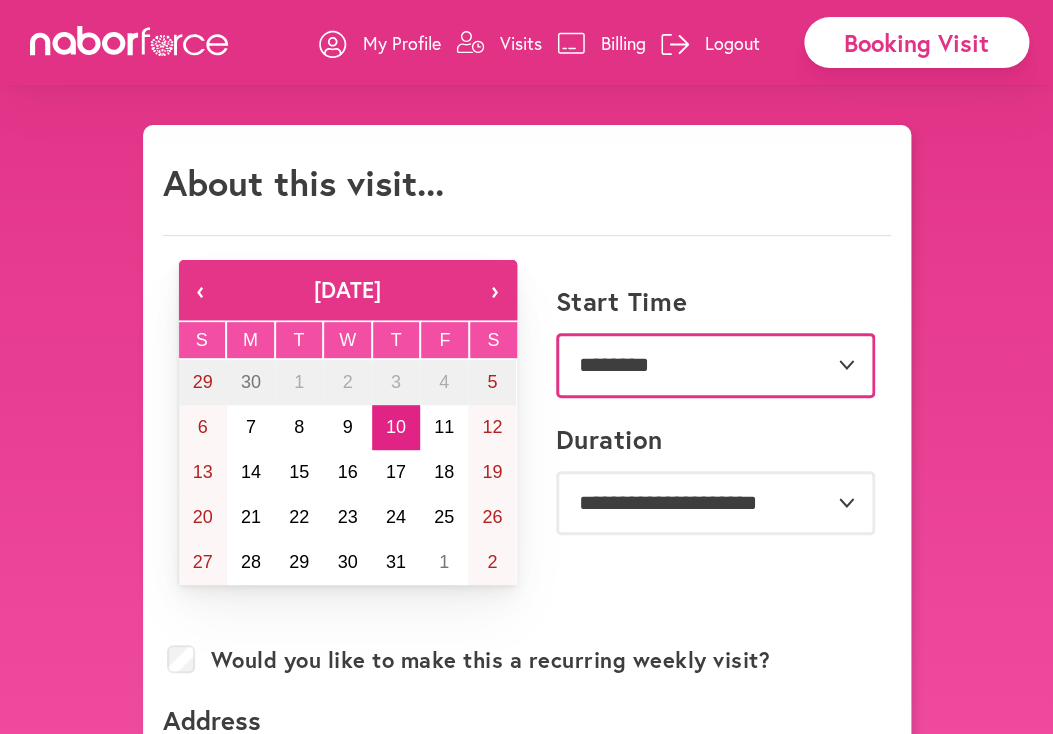 click on "********" at bounding box center [0, 0] 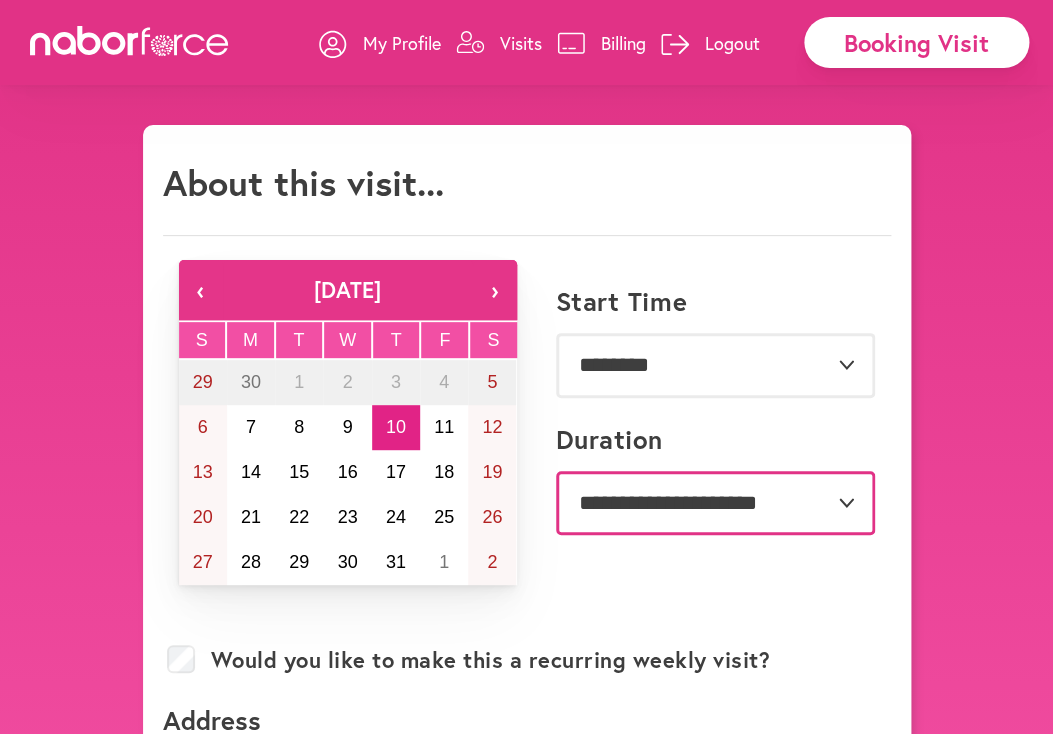 click on "**********" at bounding box center [715, 503] 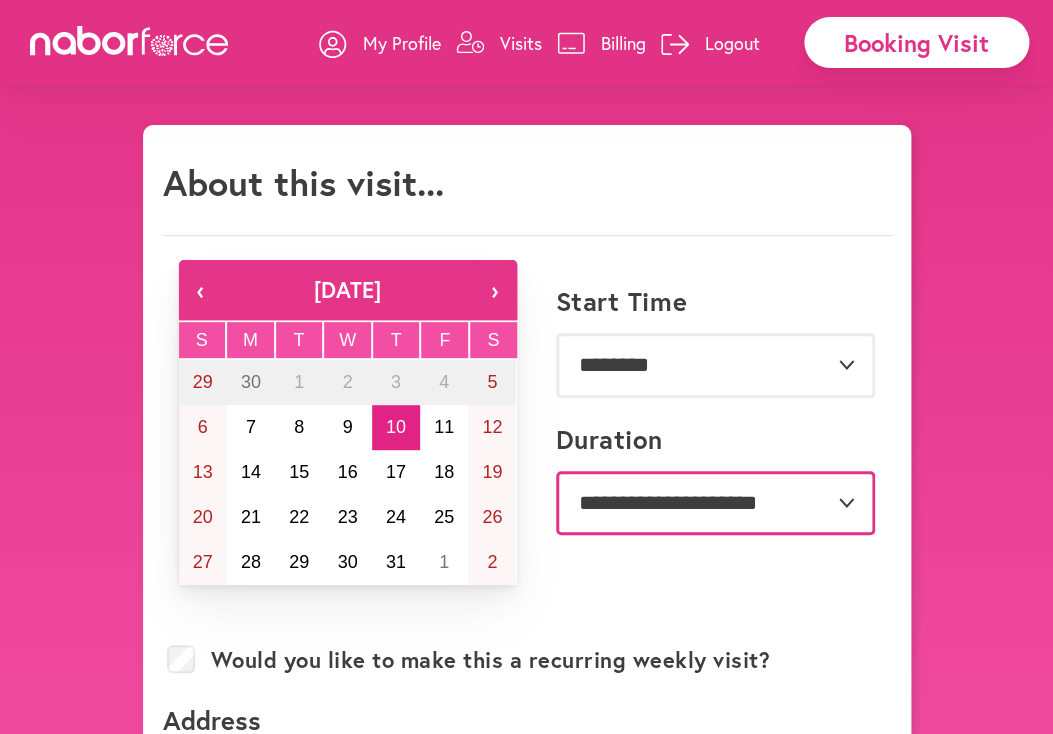 select on "**" 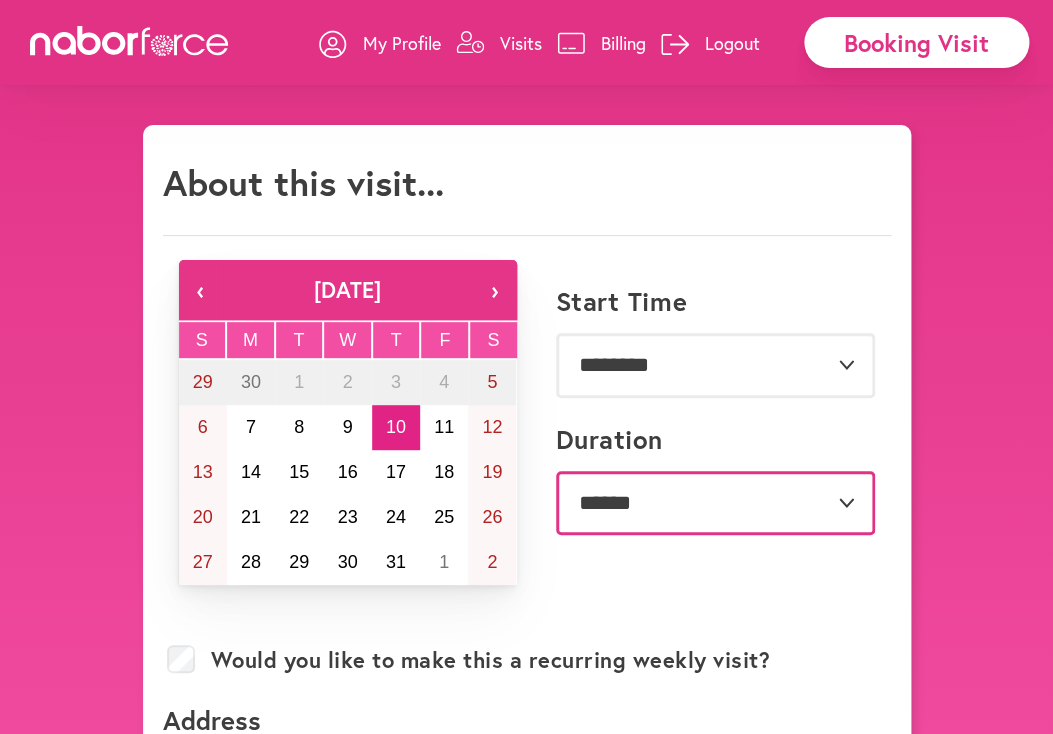 click on "**********" at bounding box center [0, 0] 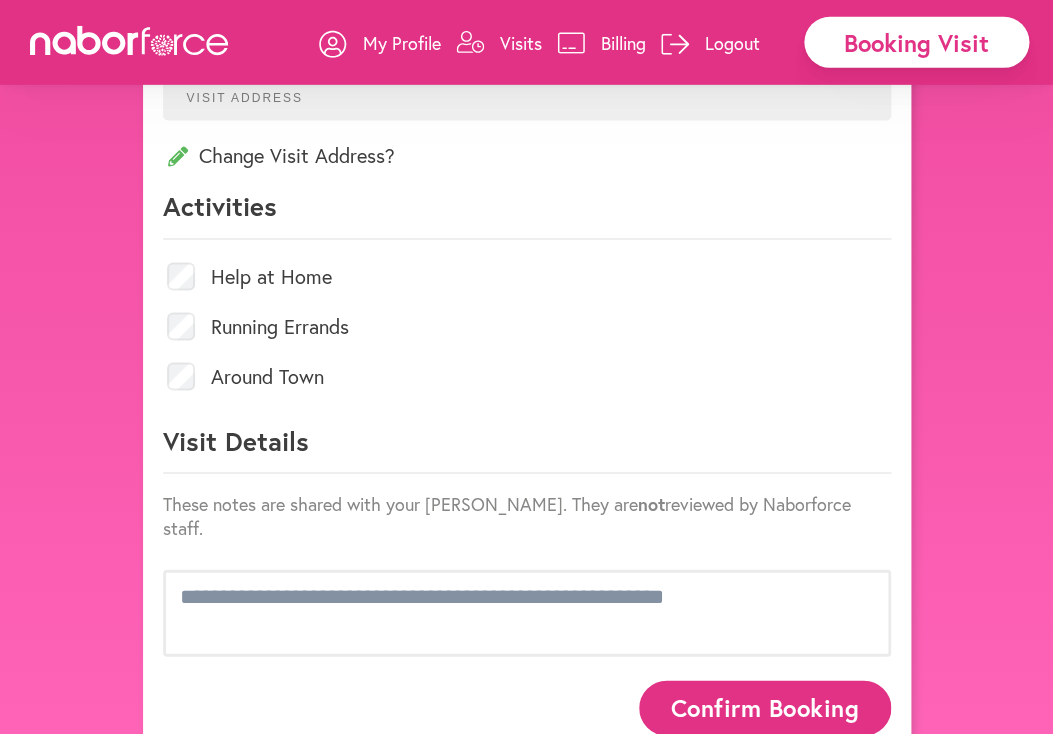 scroll, scrollTop: 830, scrollLeft: 0, axis: vertical 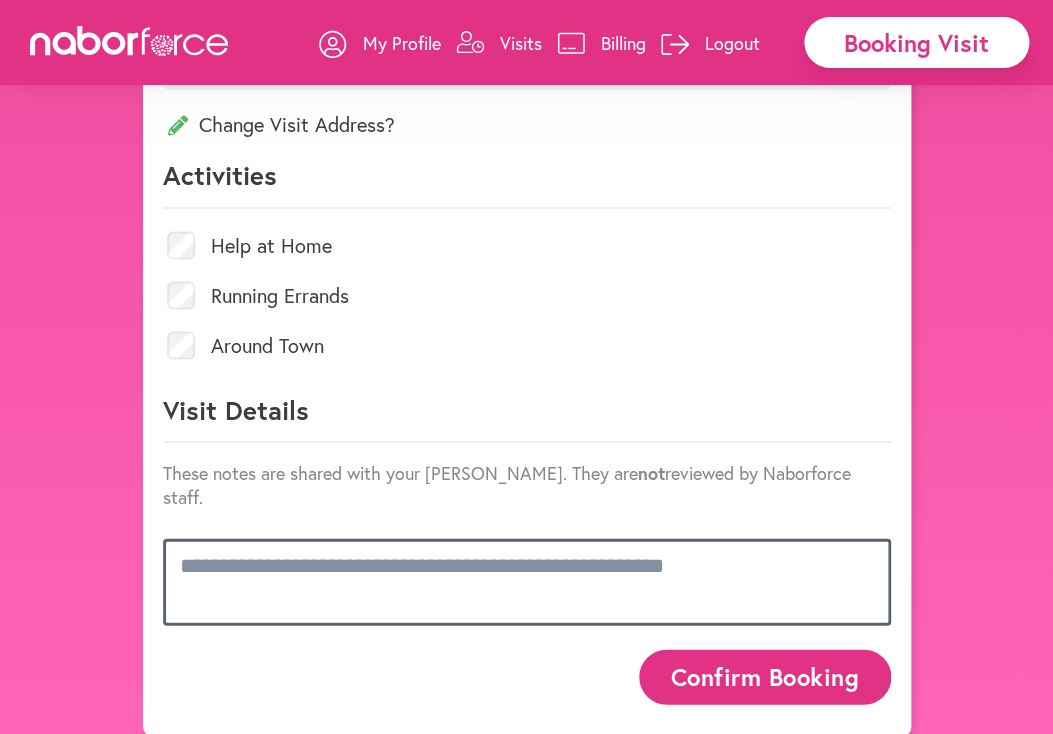 click at bounding box center (527, 581) 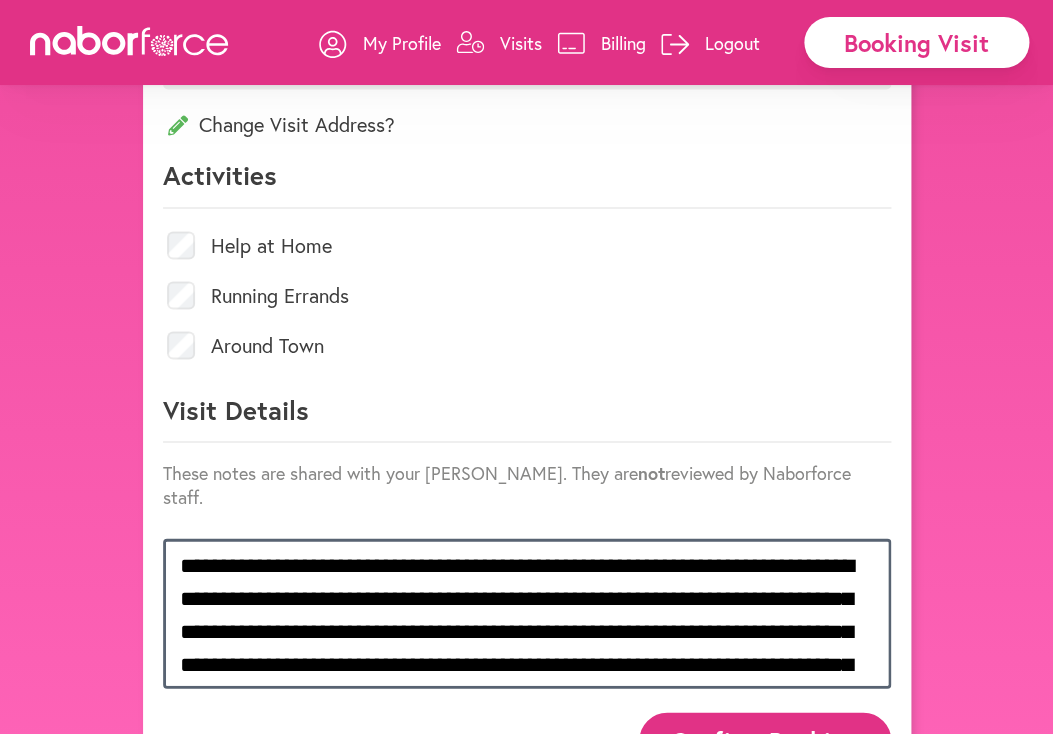 scroll, scrollTop: 764, scrollLeft: 0, axis: vertical 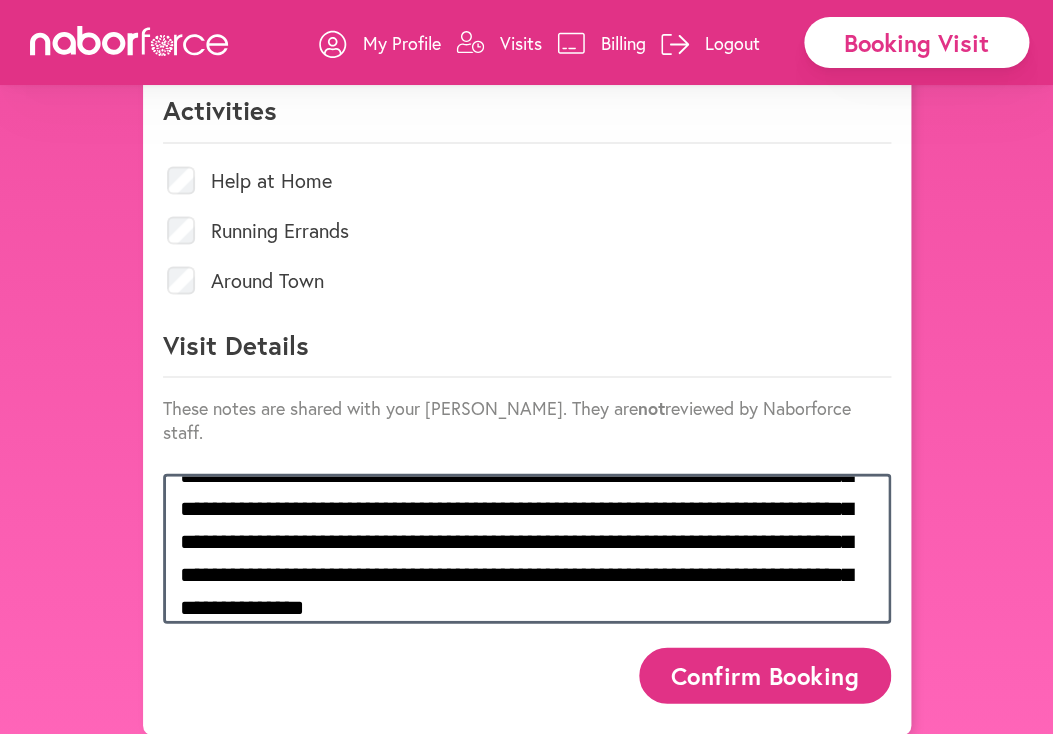type on "**********" 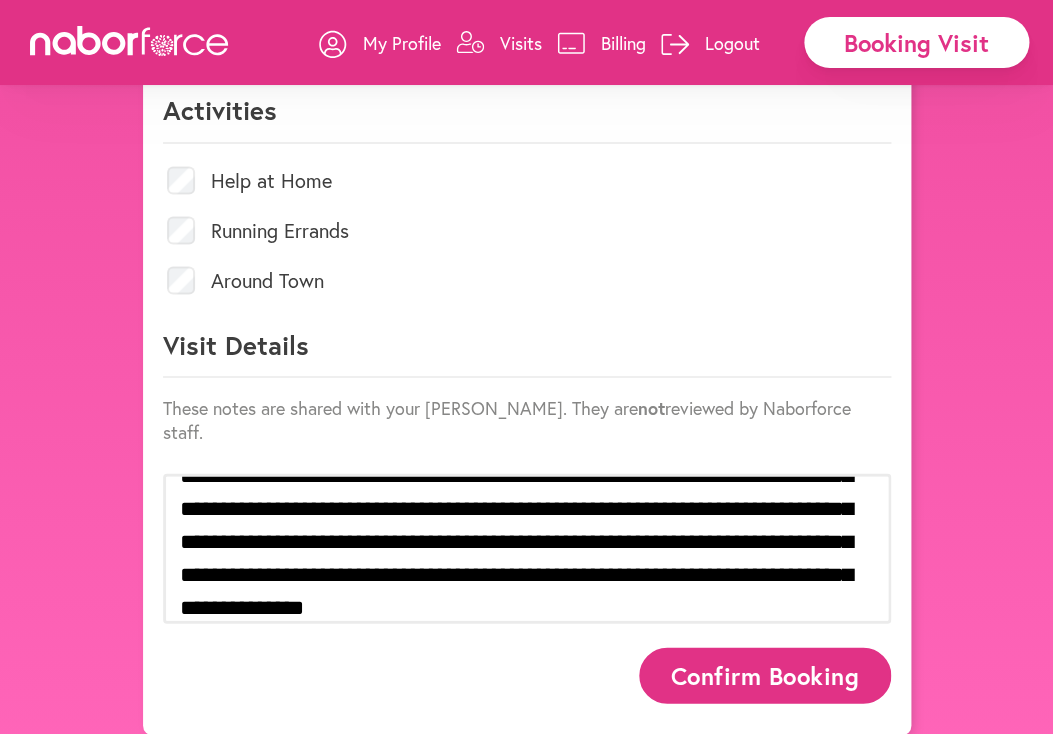 click on "Confirm Booking" at bounding box center [765, 674] 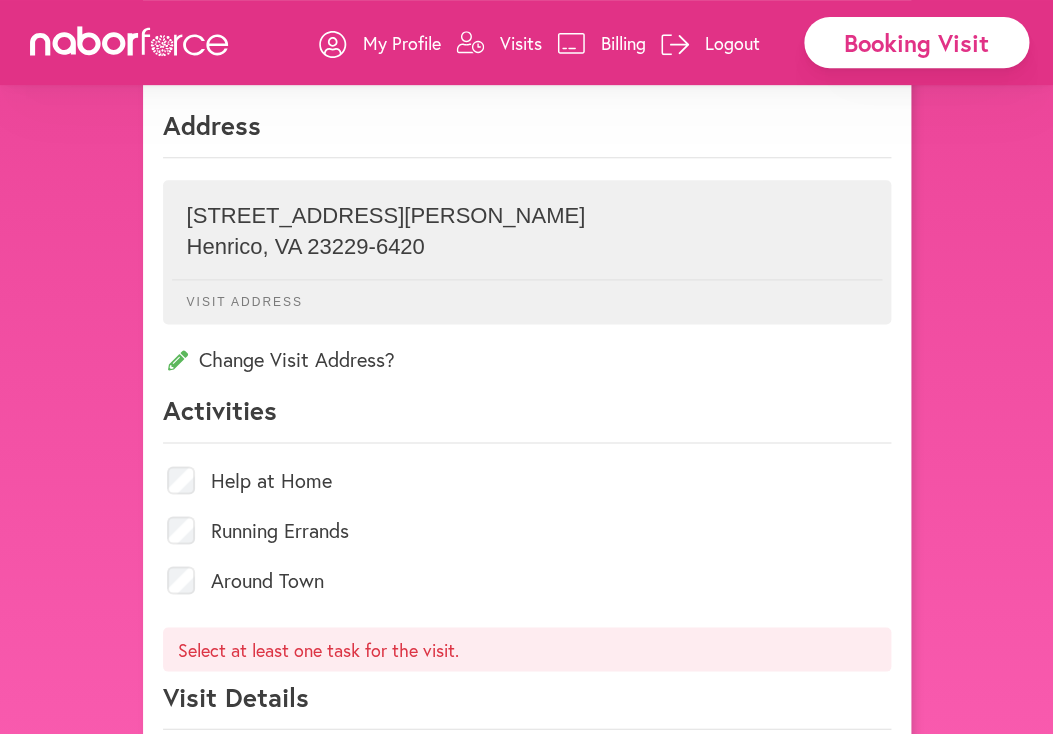scroll, scrollTop: 630, scrollLeft: 0, axis: vertical 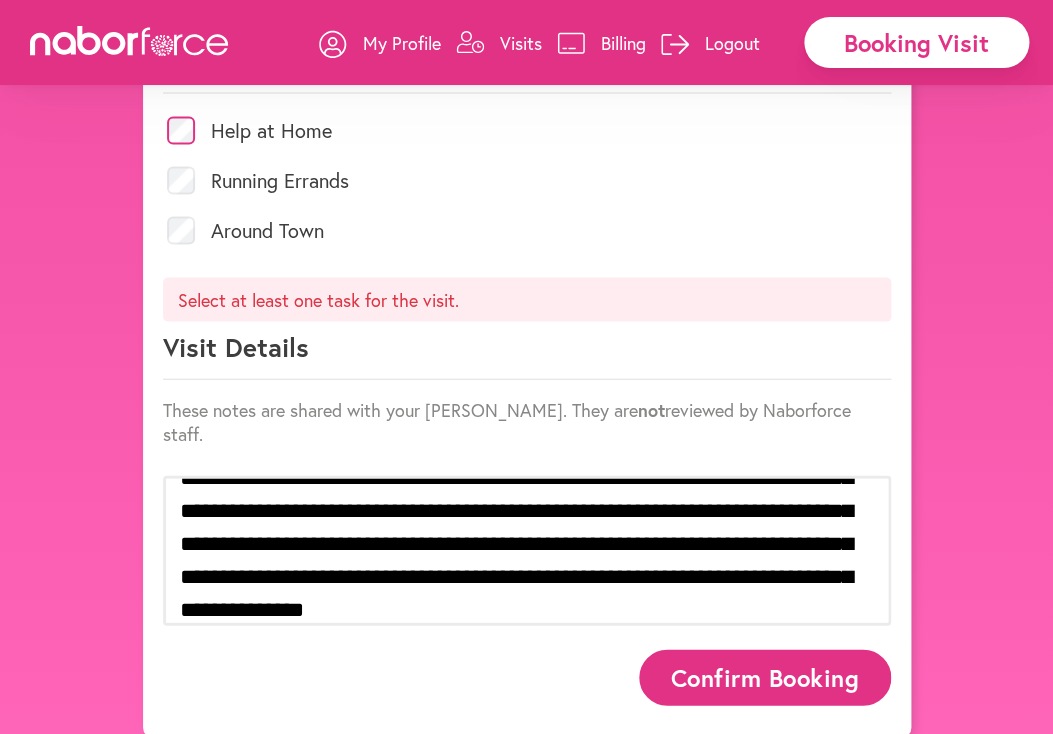 click on "Confirm Booking" at bounding box center [765, 676] 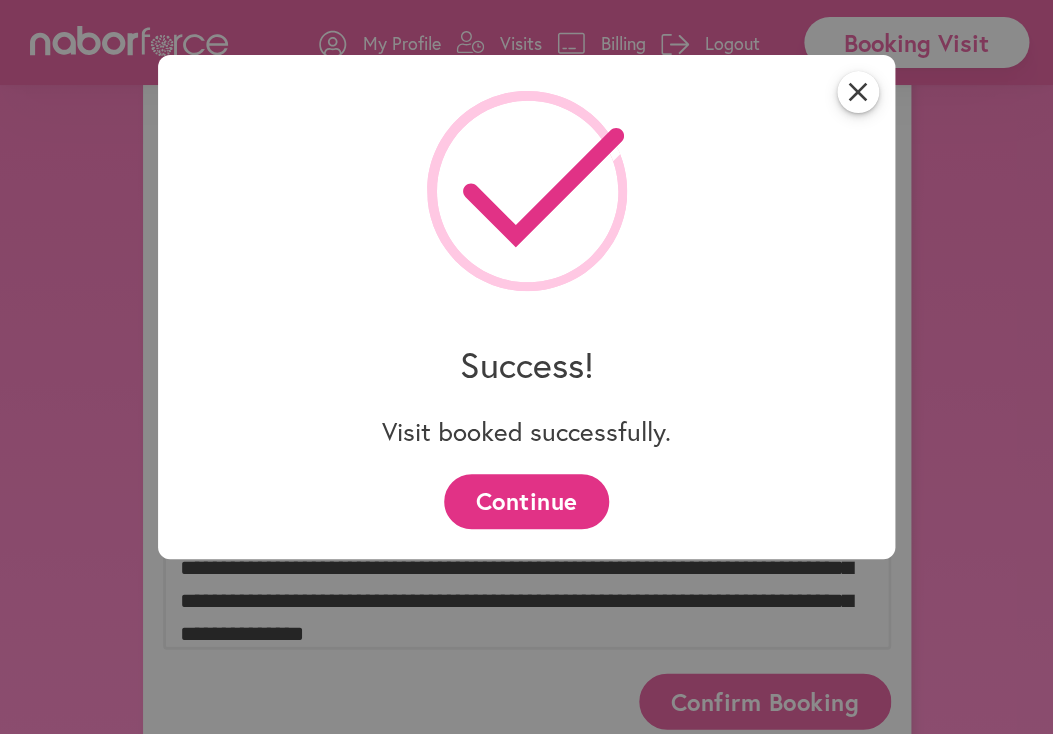 click on "Continue" at bounding box center (526, 501) 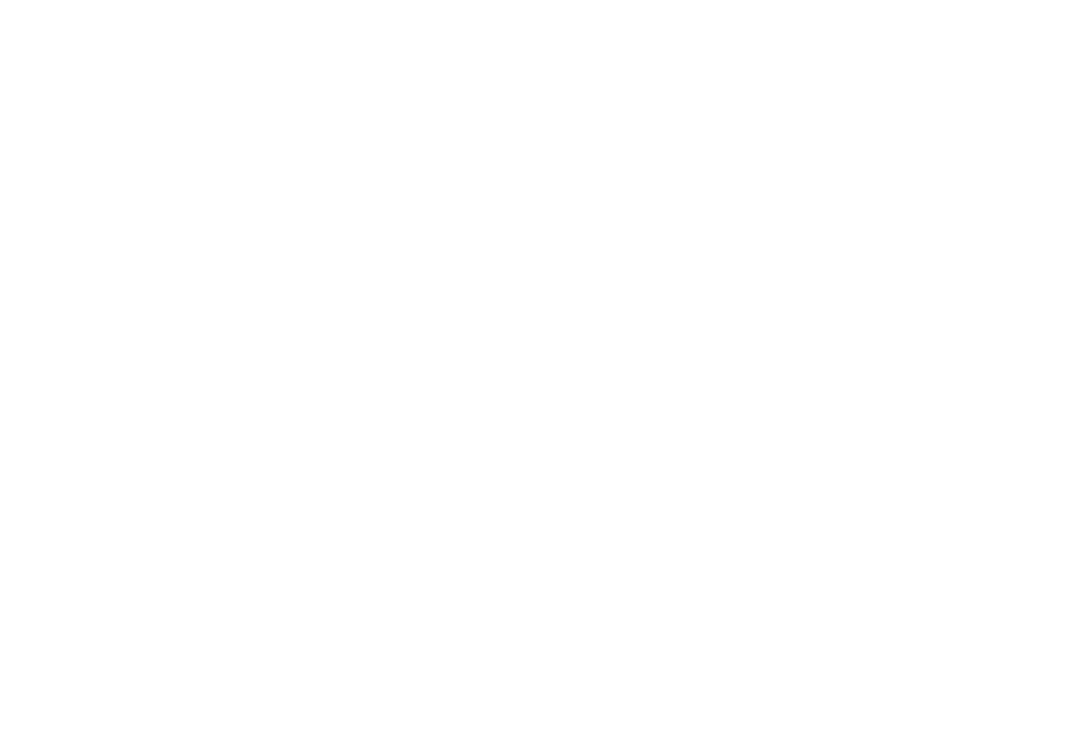 scroll, scrollTop: 0, scrollLeft: 0, axis: both 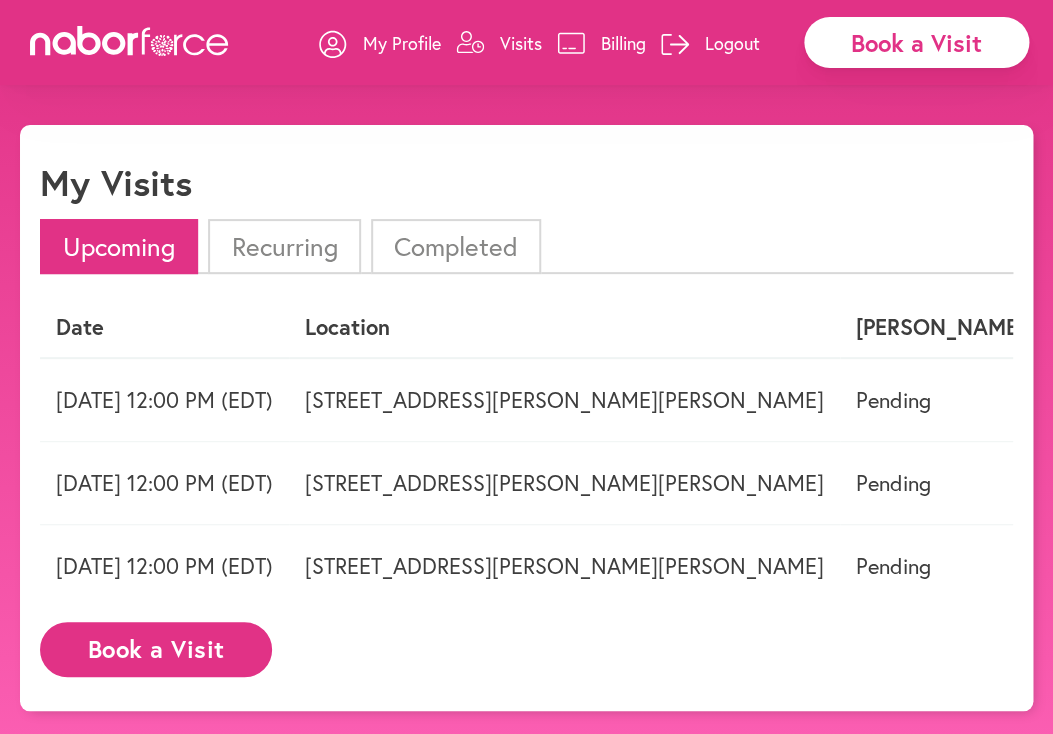 click on "My Profile" at bounding box center [402, 43] 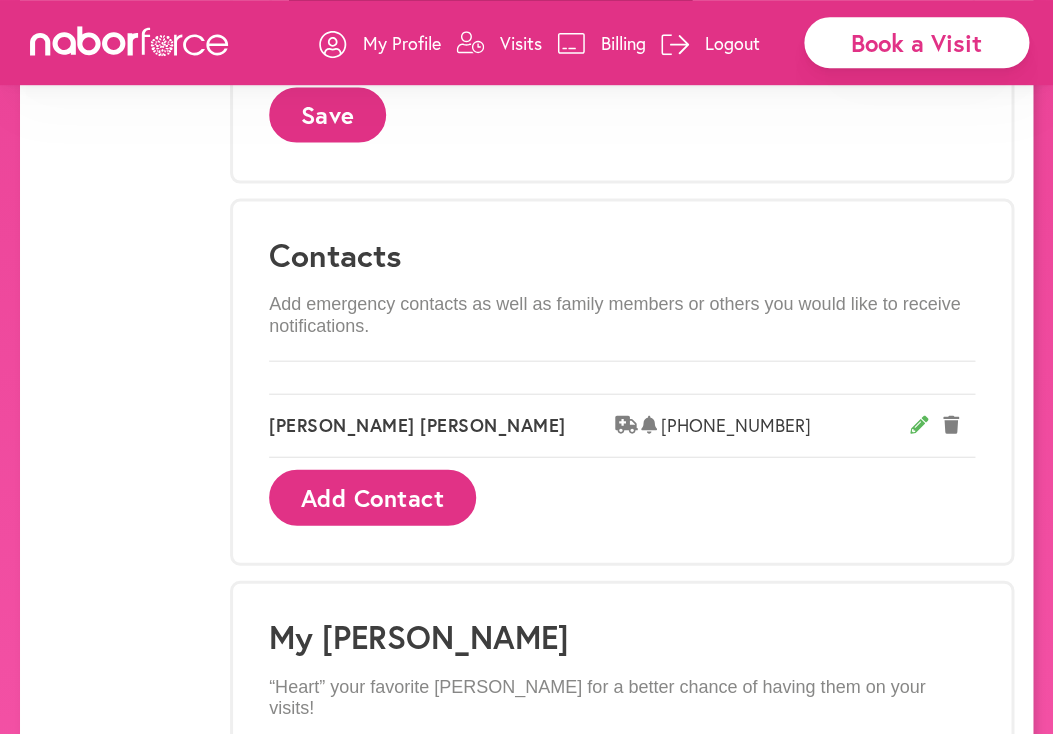 scroll, scrollTop: 1575, scrollLeft: 0, axis: vertical 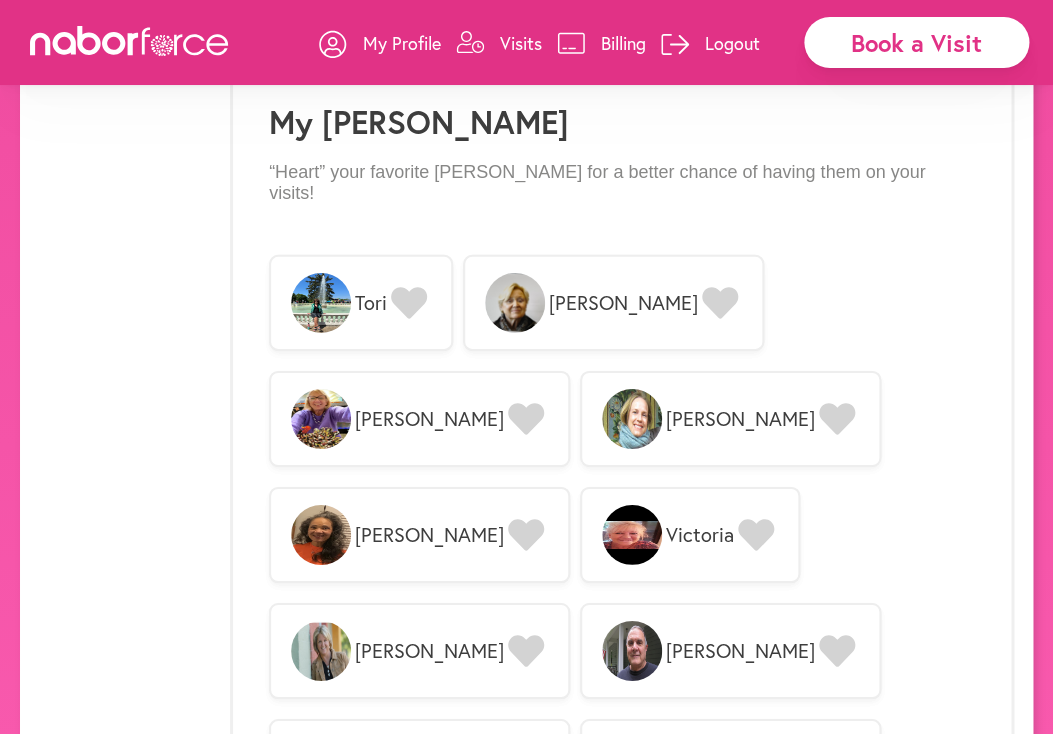 click 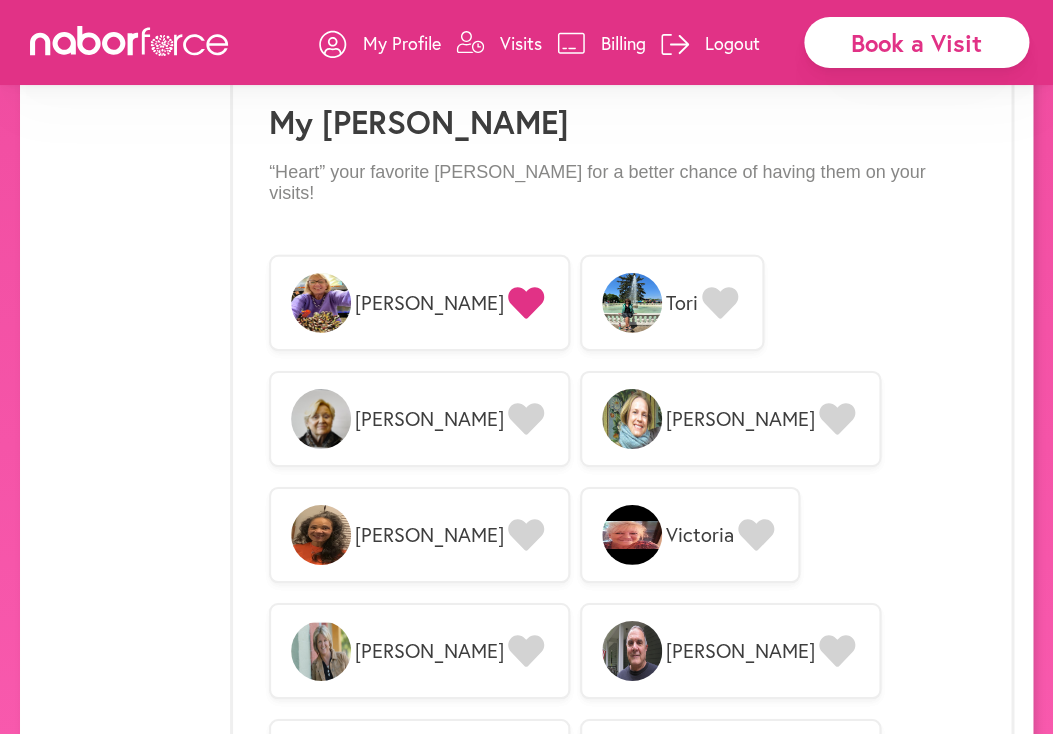 click 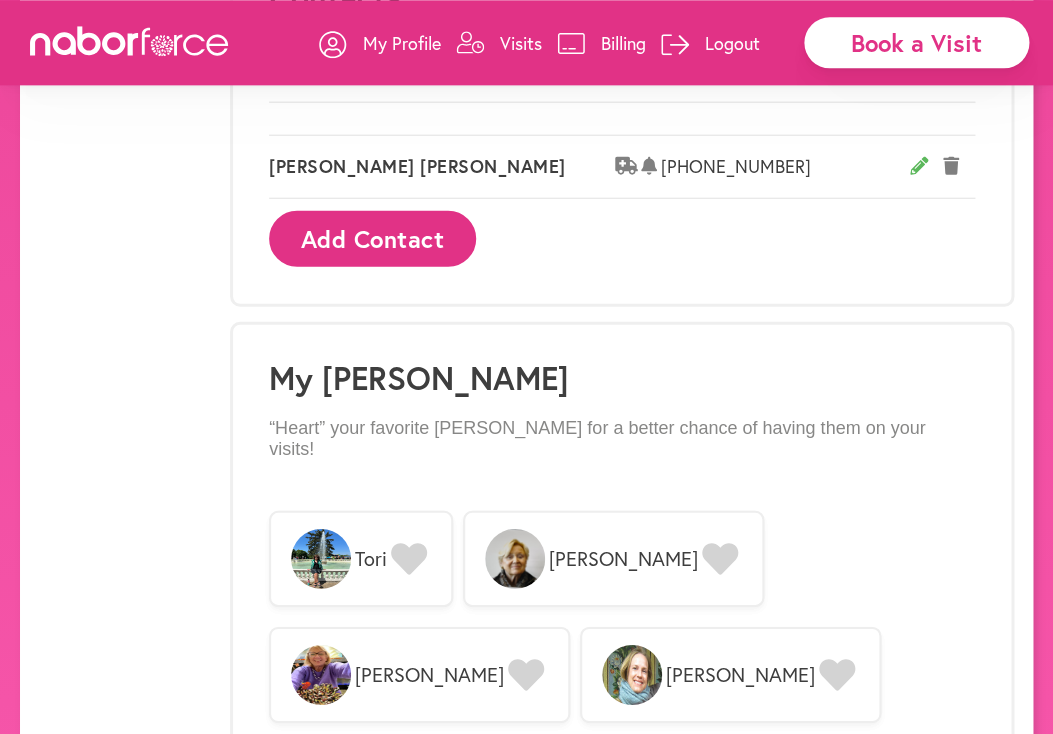 scroll, scrollTop: 1269, scrollLeft: 0, axis: vertical 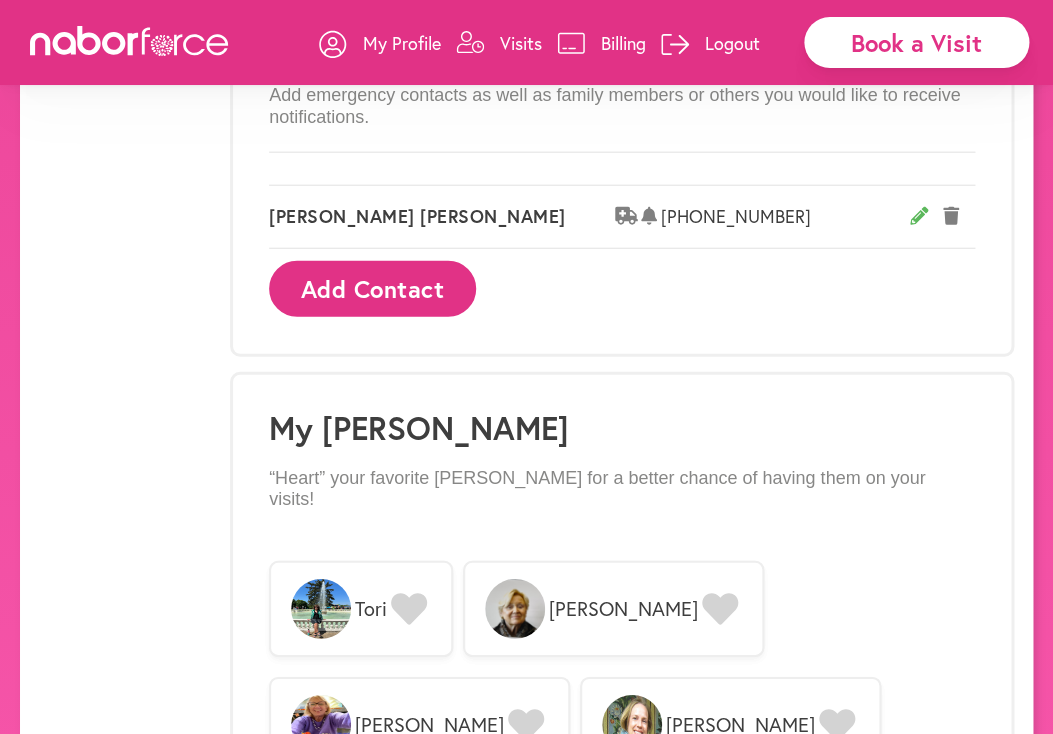 click on "Logout" at bounding box center (732, 43) 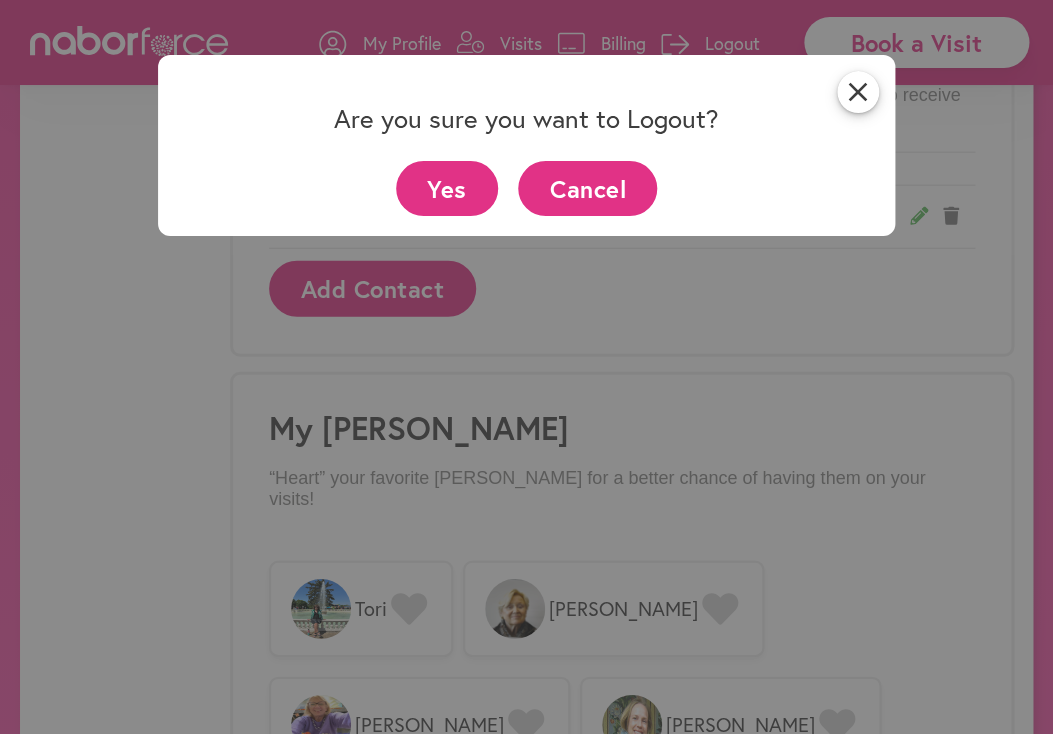 click on "Yes" at bounding box center [447, 188] 